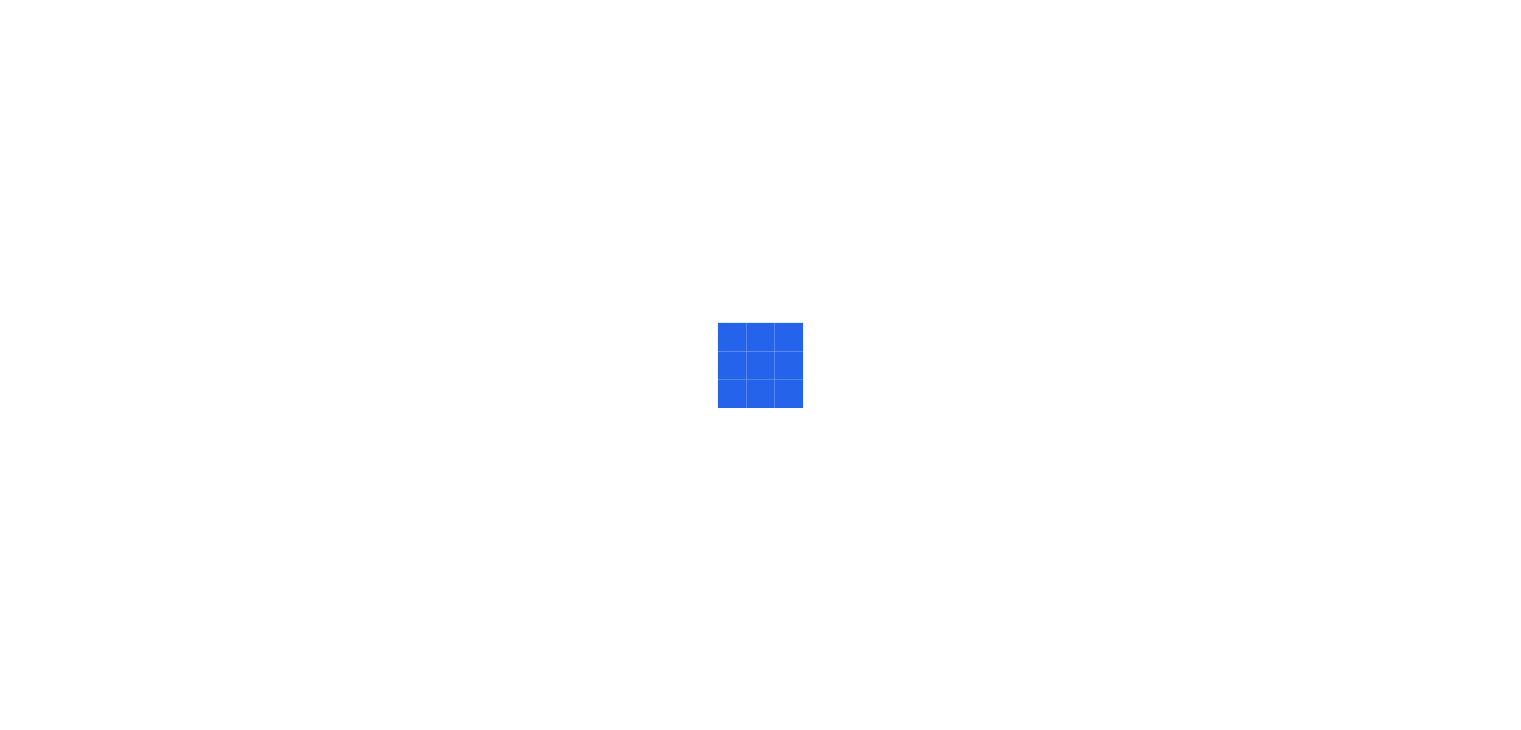 scroll, scrollTop: 0, scrollLeft: 0, axis: both 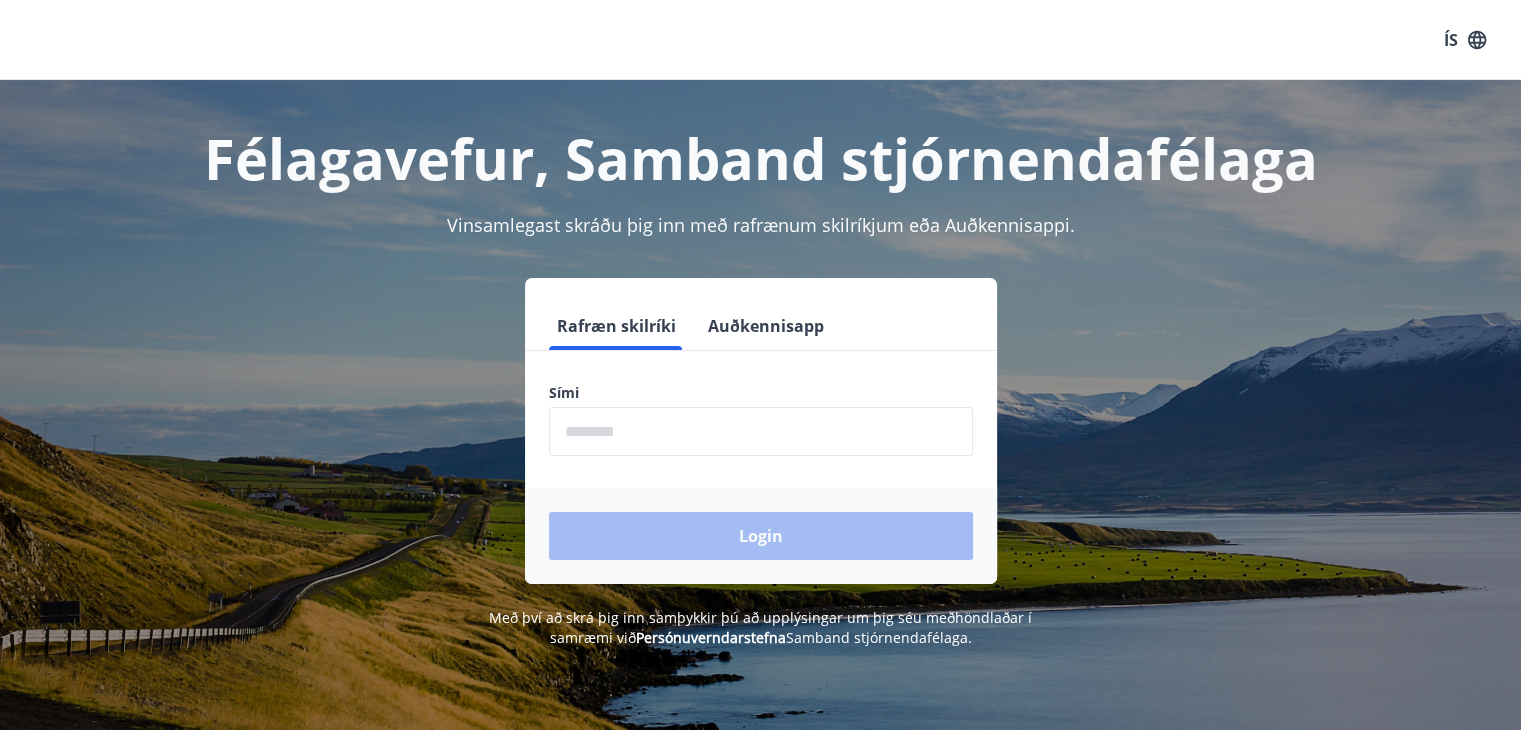 click on "Rafræn skilríki Auðkennisapp Sími ​ Login" at bounding box center [761, 443] 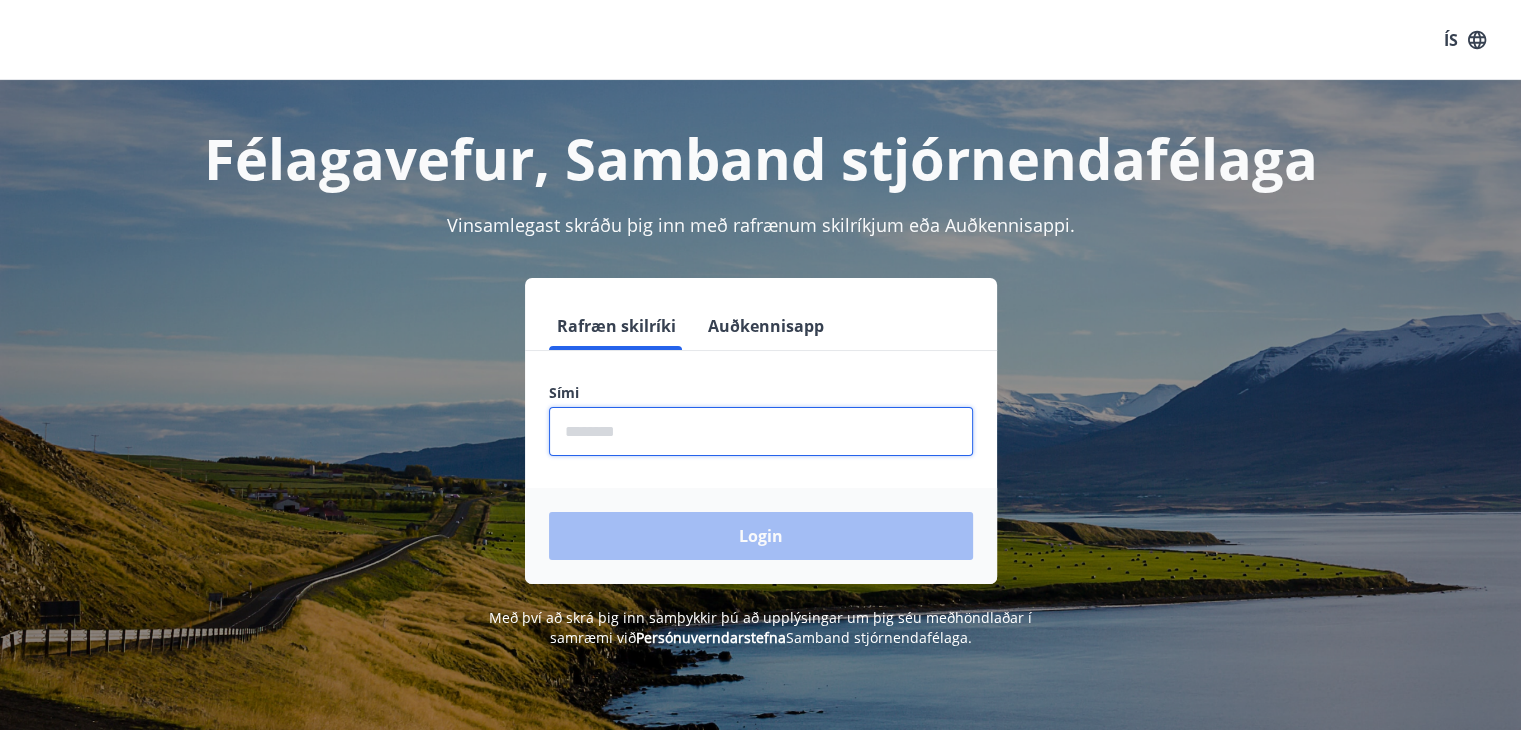 click at bounding box center (761, 431) 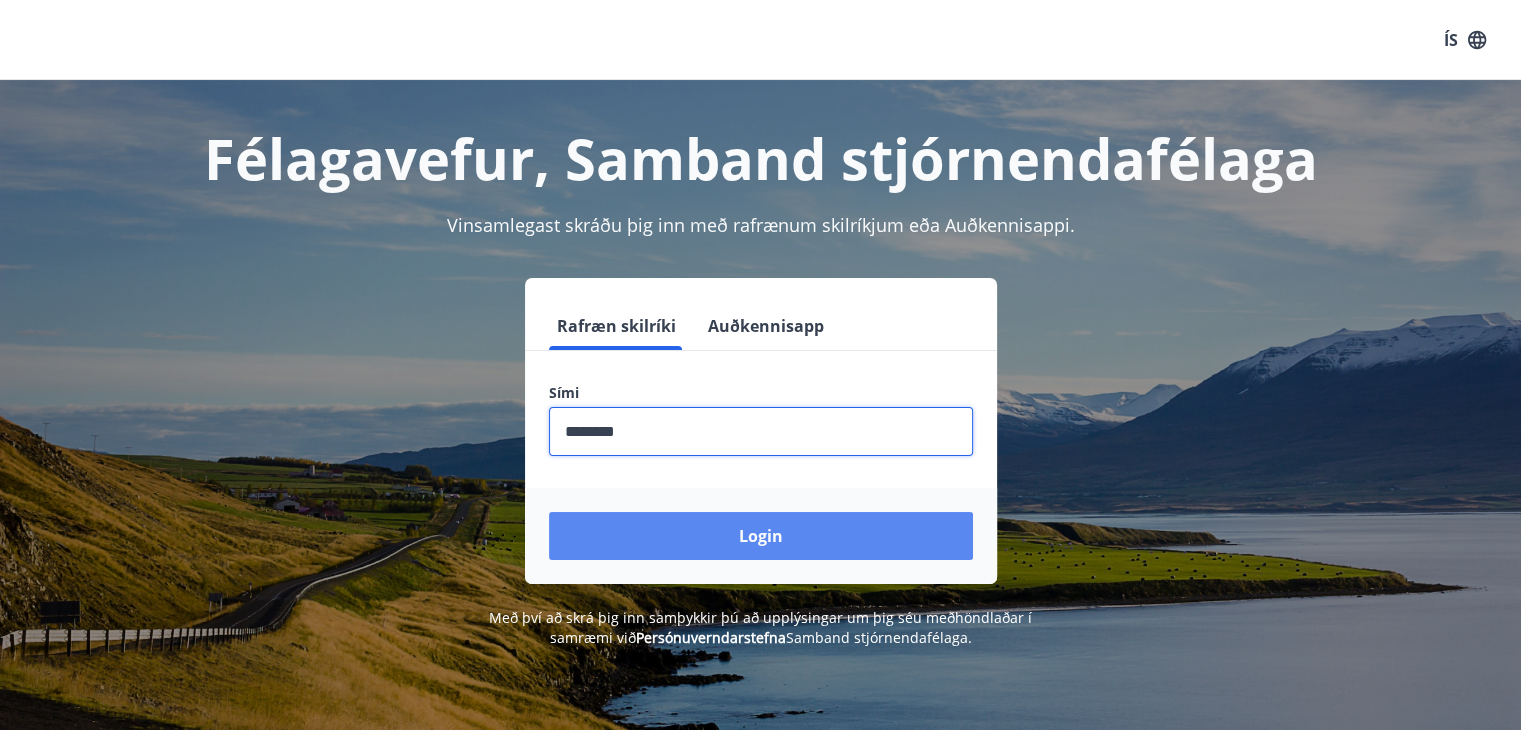 type on "********" 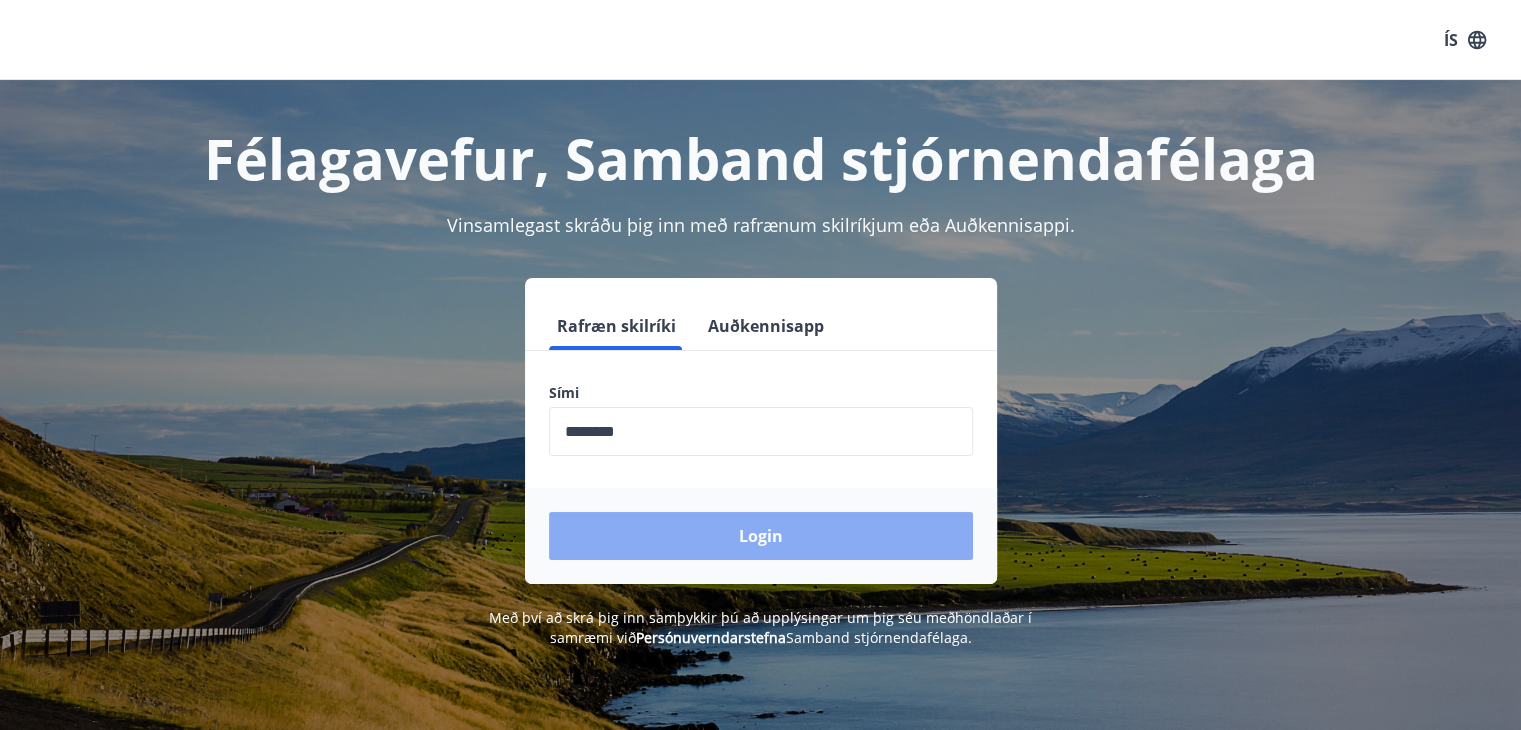 click on "Login" at bounding box center [761, 536] 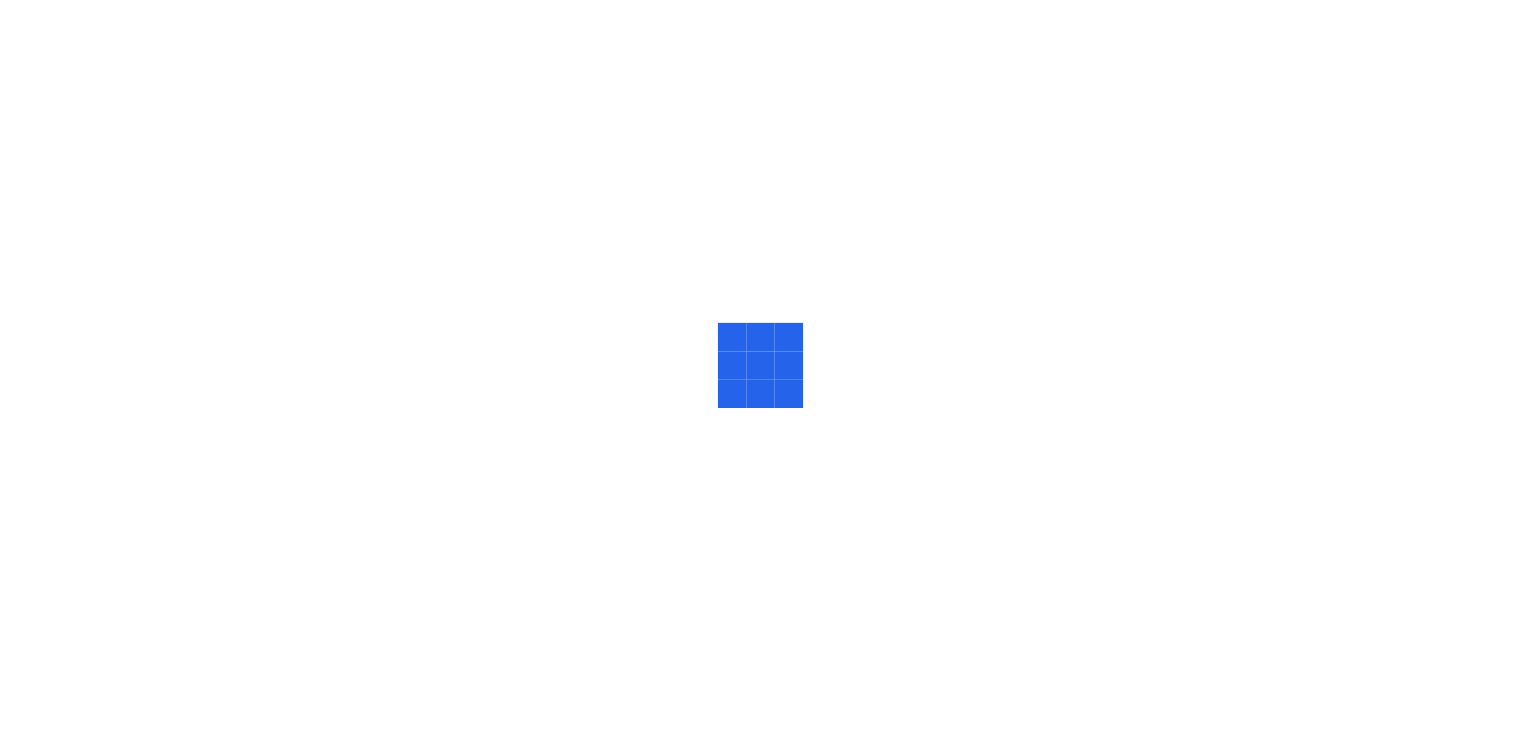 scroll, scrollTop: 0, scrollLeft: 0, axis: both 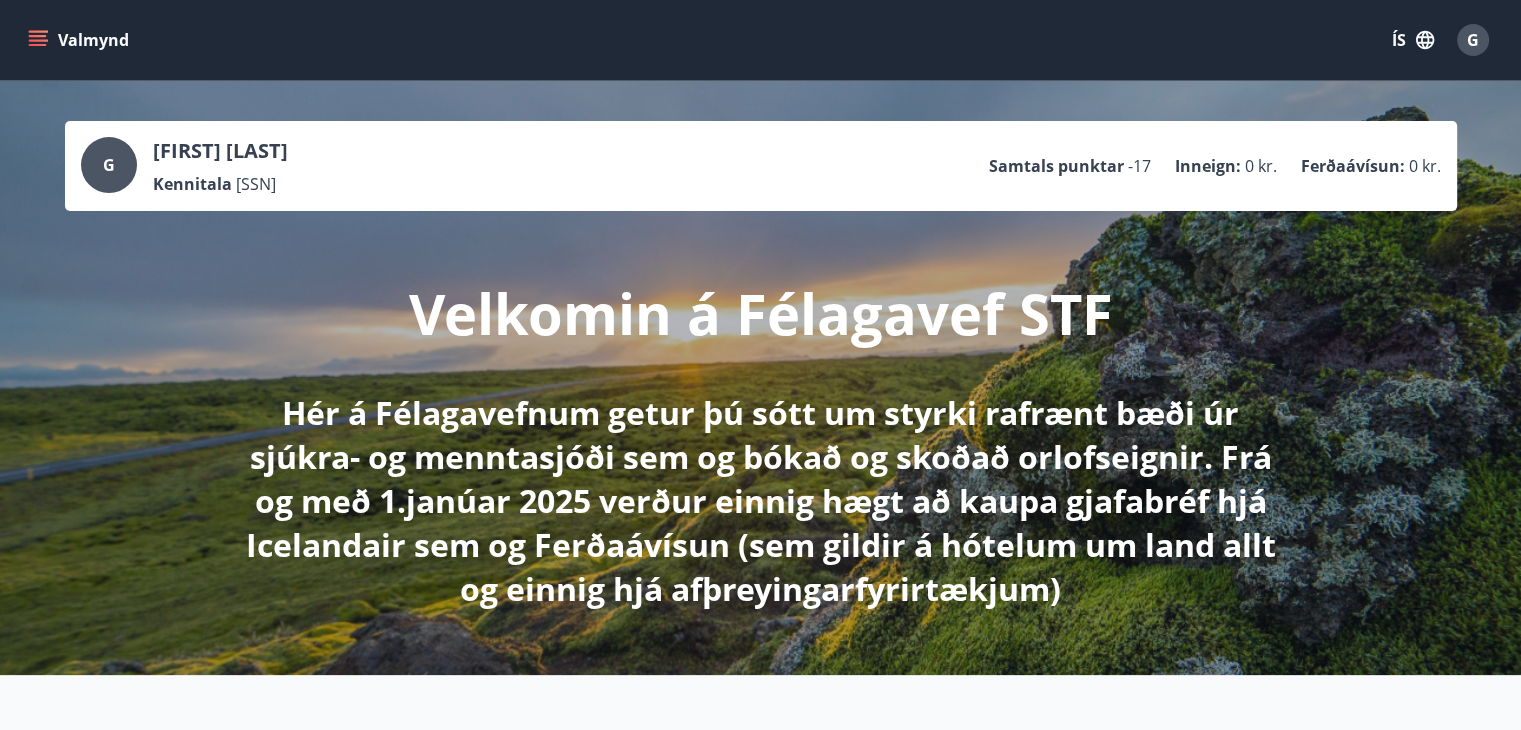 click 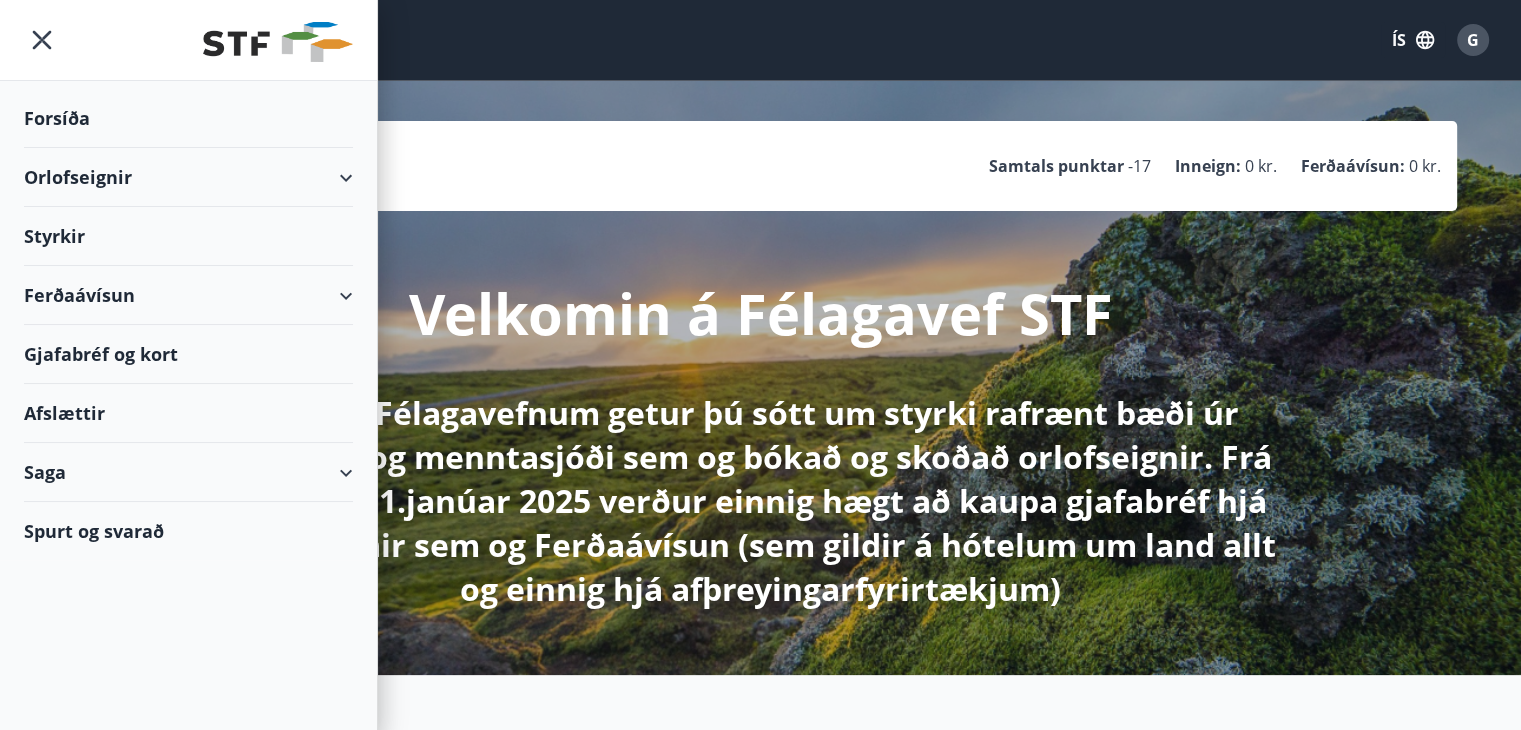click on "Orlofseignir" at bounding box center (188, 177) 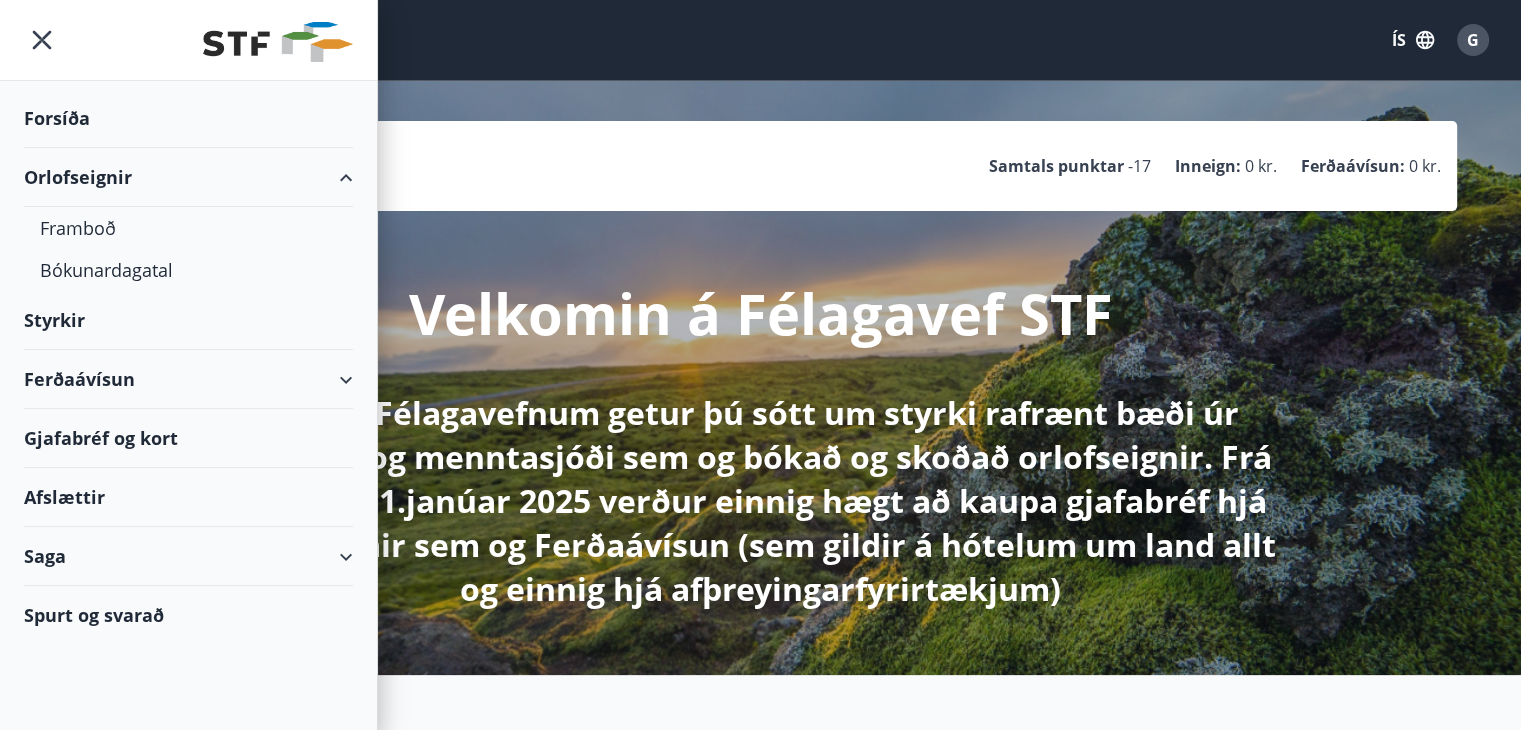 click on "Orlofseignir" at bounding box center (188, 177) 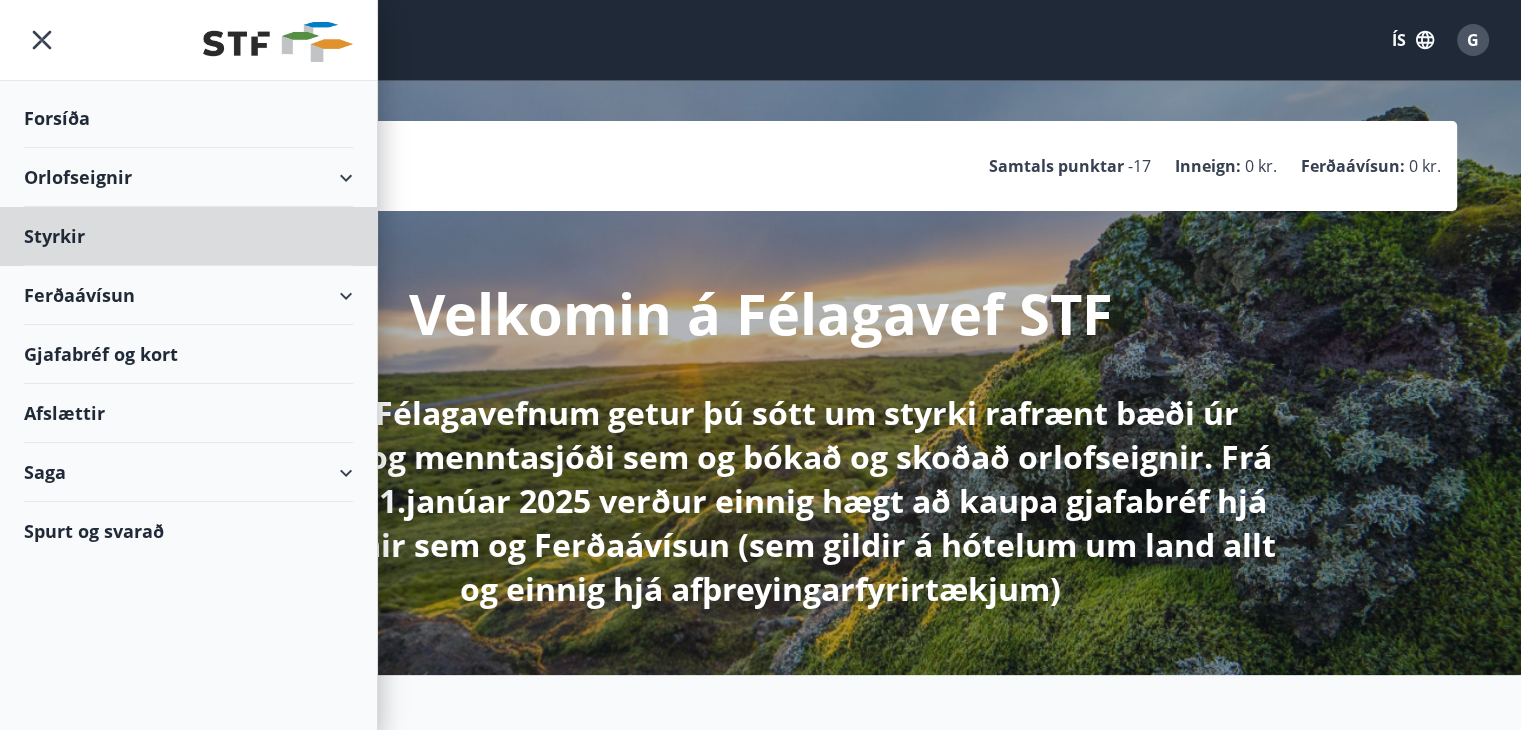 click on "Forsíða" at bounding box center [188, 118] 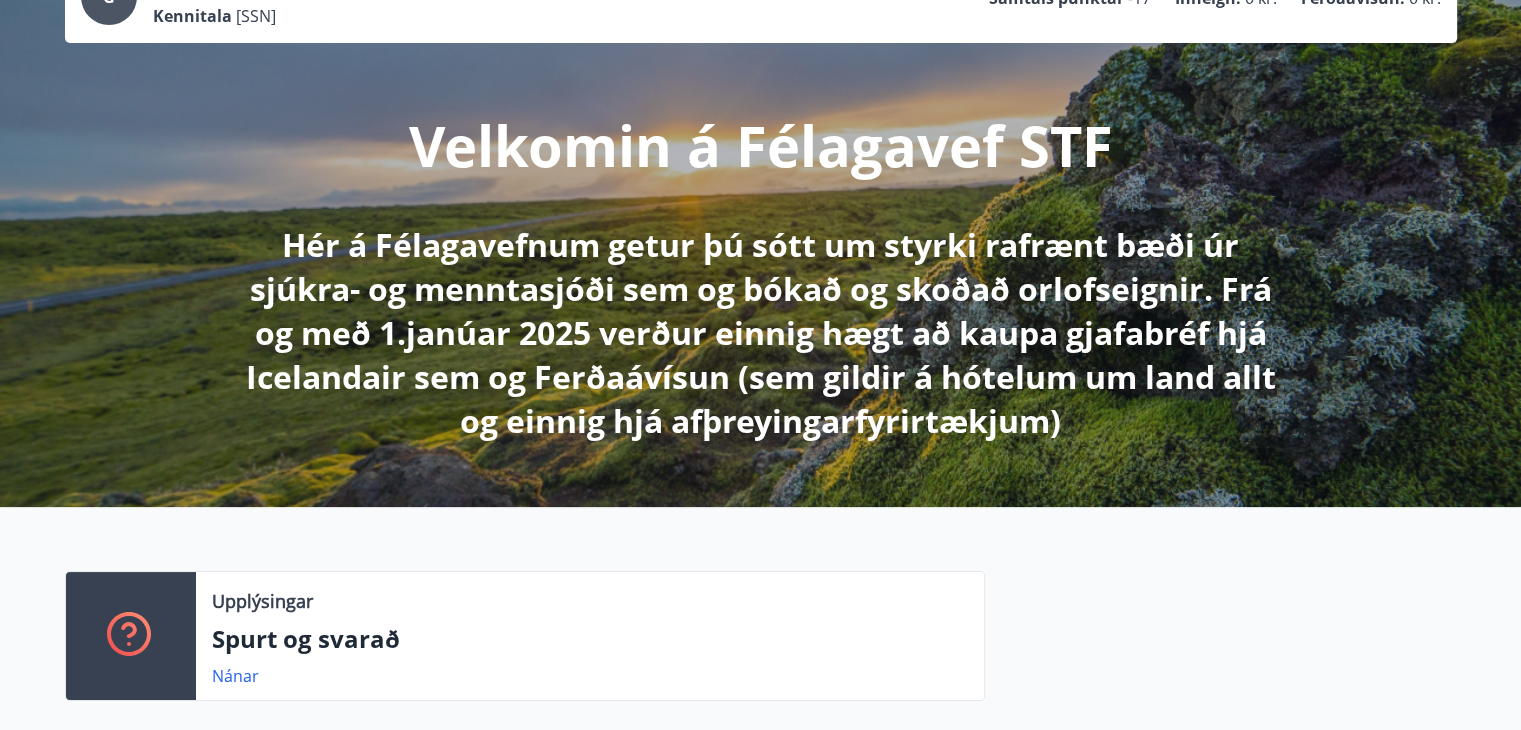 scroll, scrollTop: 0, scrollLeft: 0, axis: both 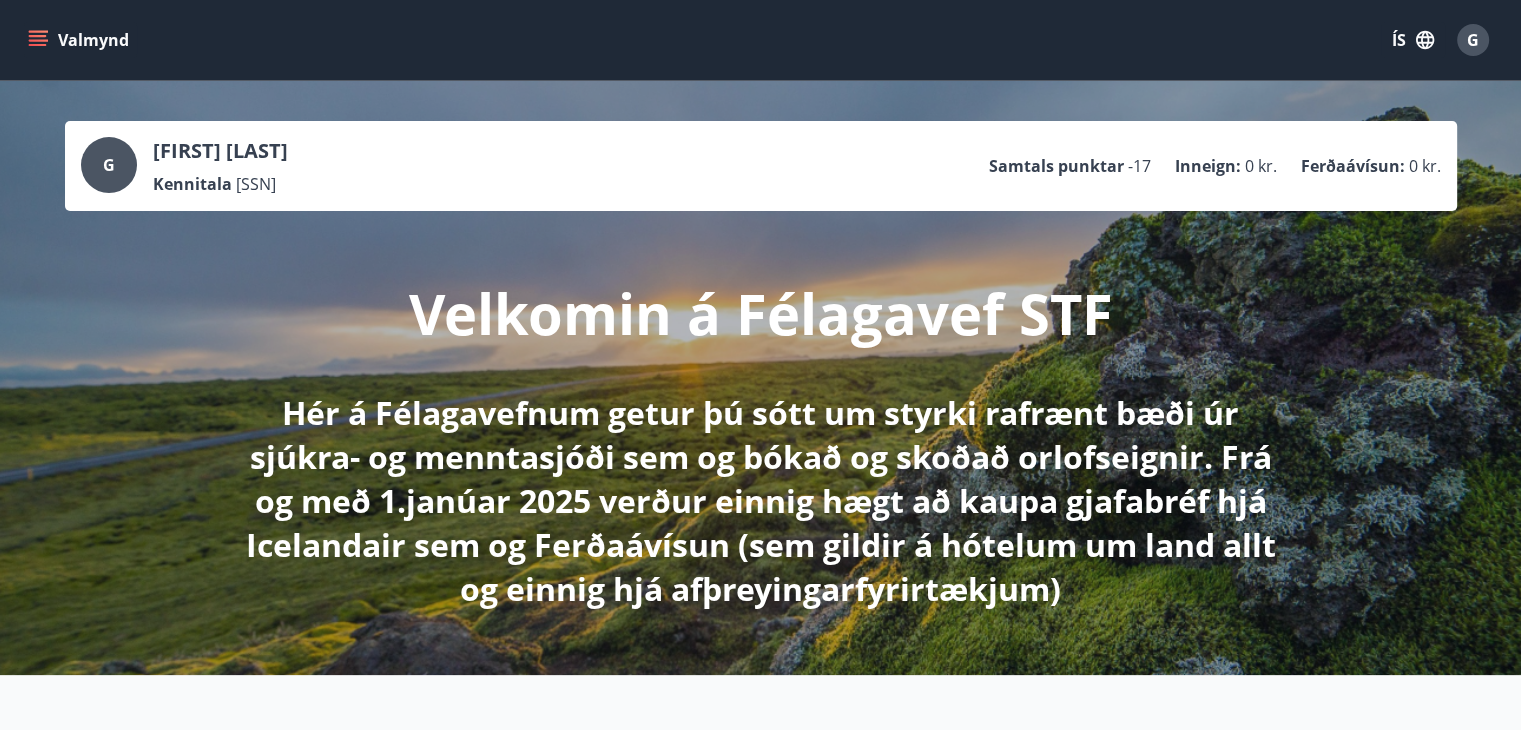 click 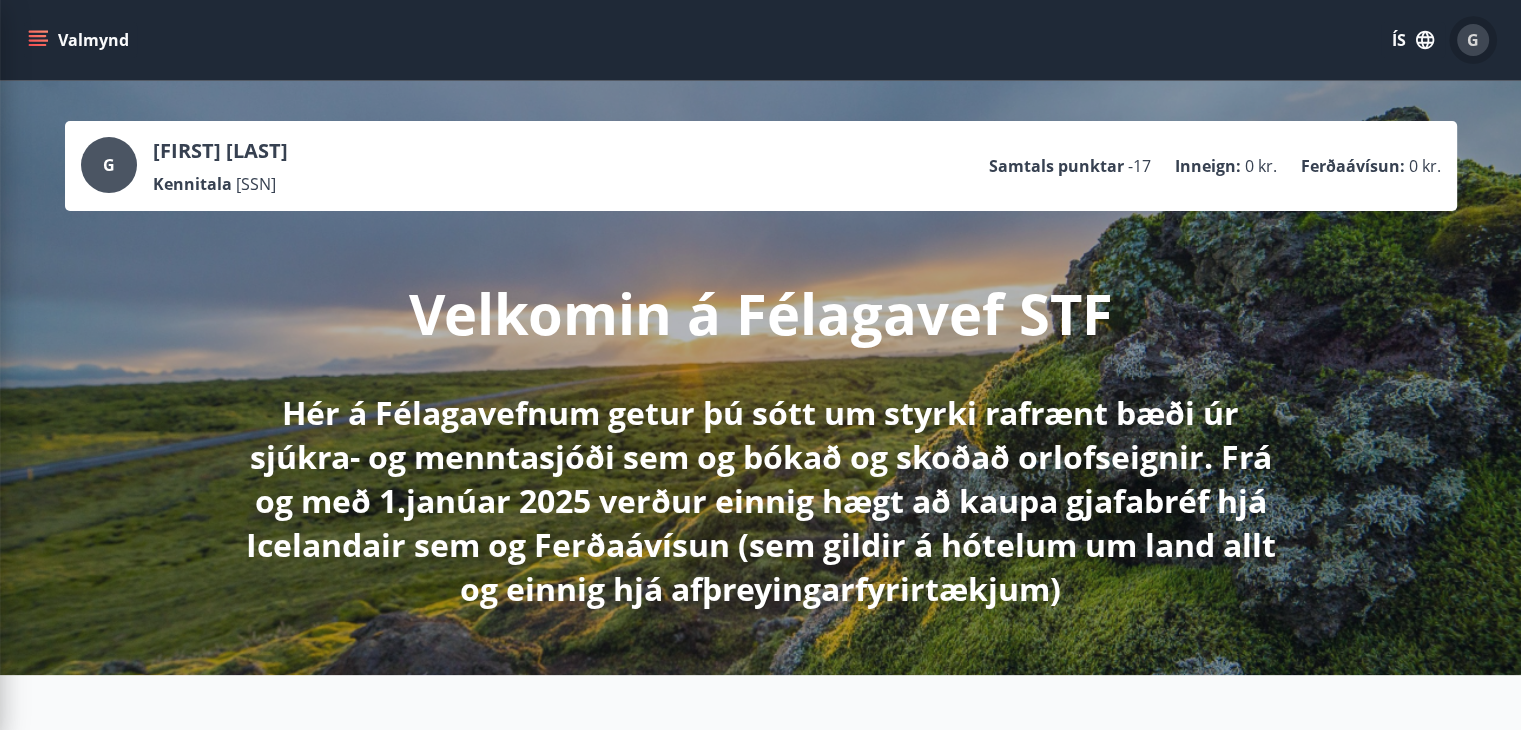 click on "G" at bounding box center [1473, 40] 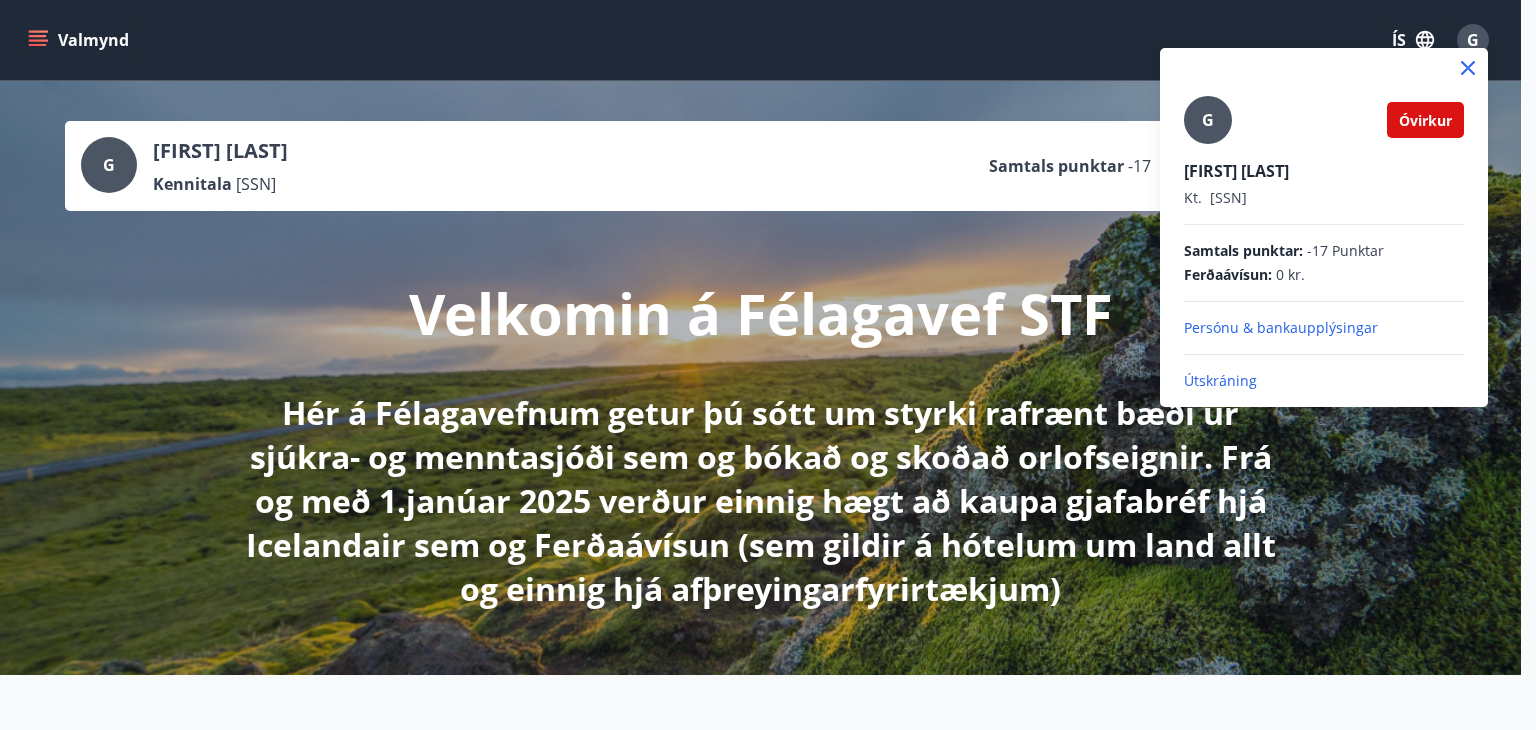 drag, startPoint x: 116, startPoint y: 249, endPoint x: 33, endPoint y: 40, distance: 224.87775 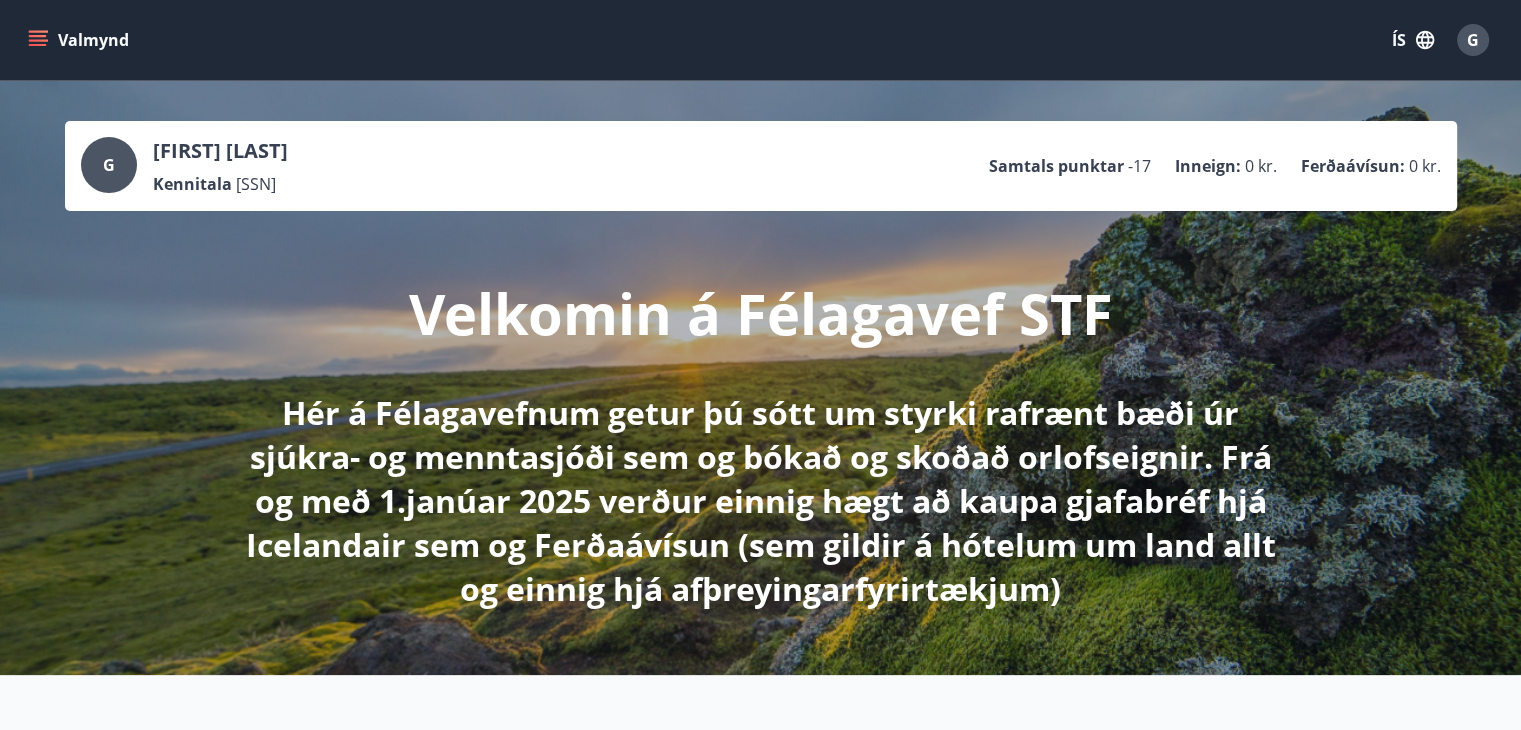 click 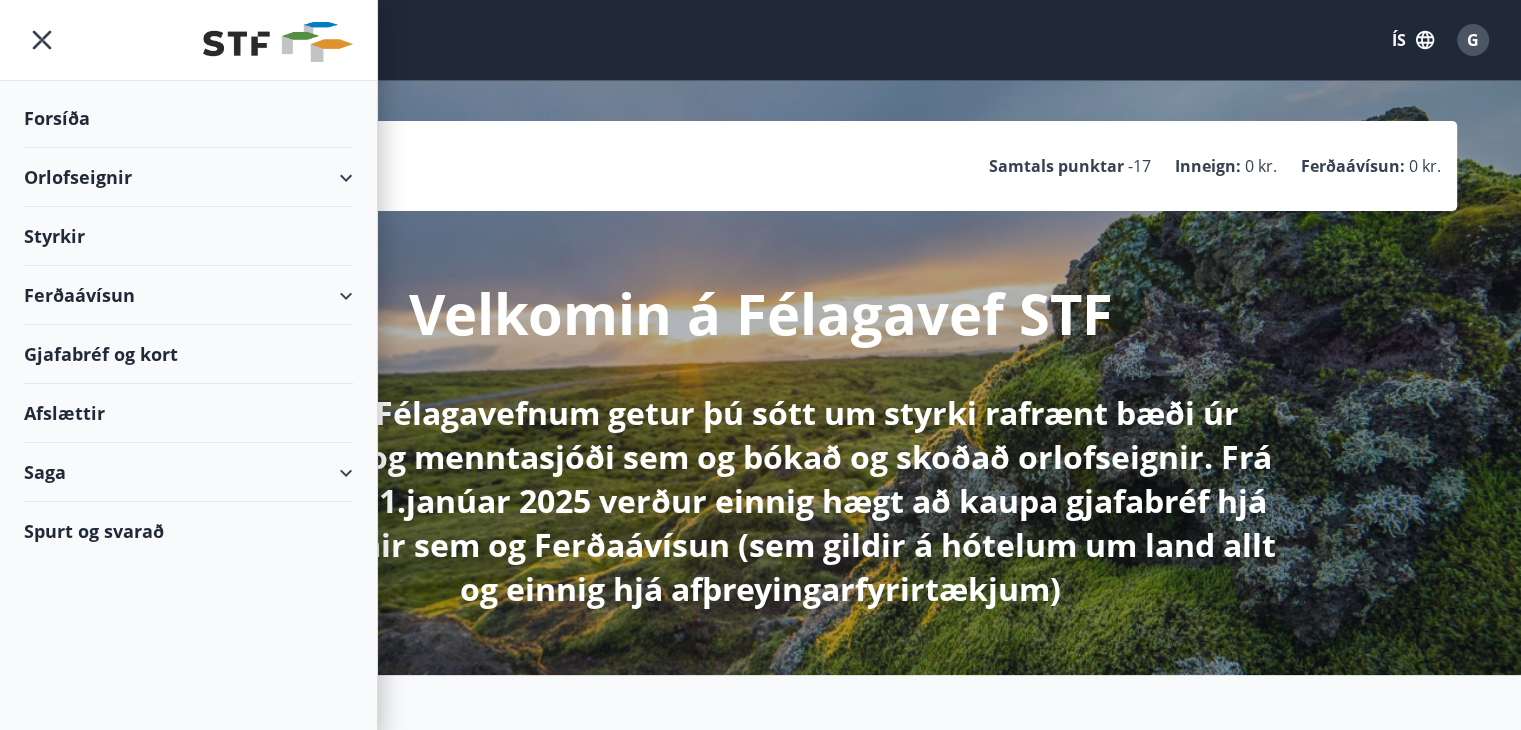 click on "Orlofseignir" at bounding box center [188, 177] 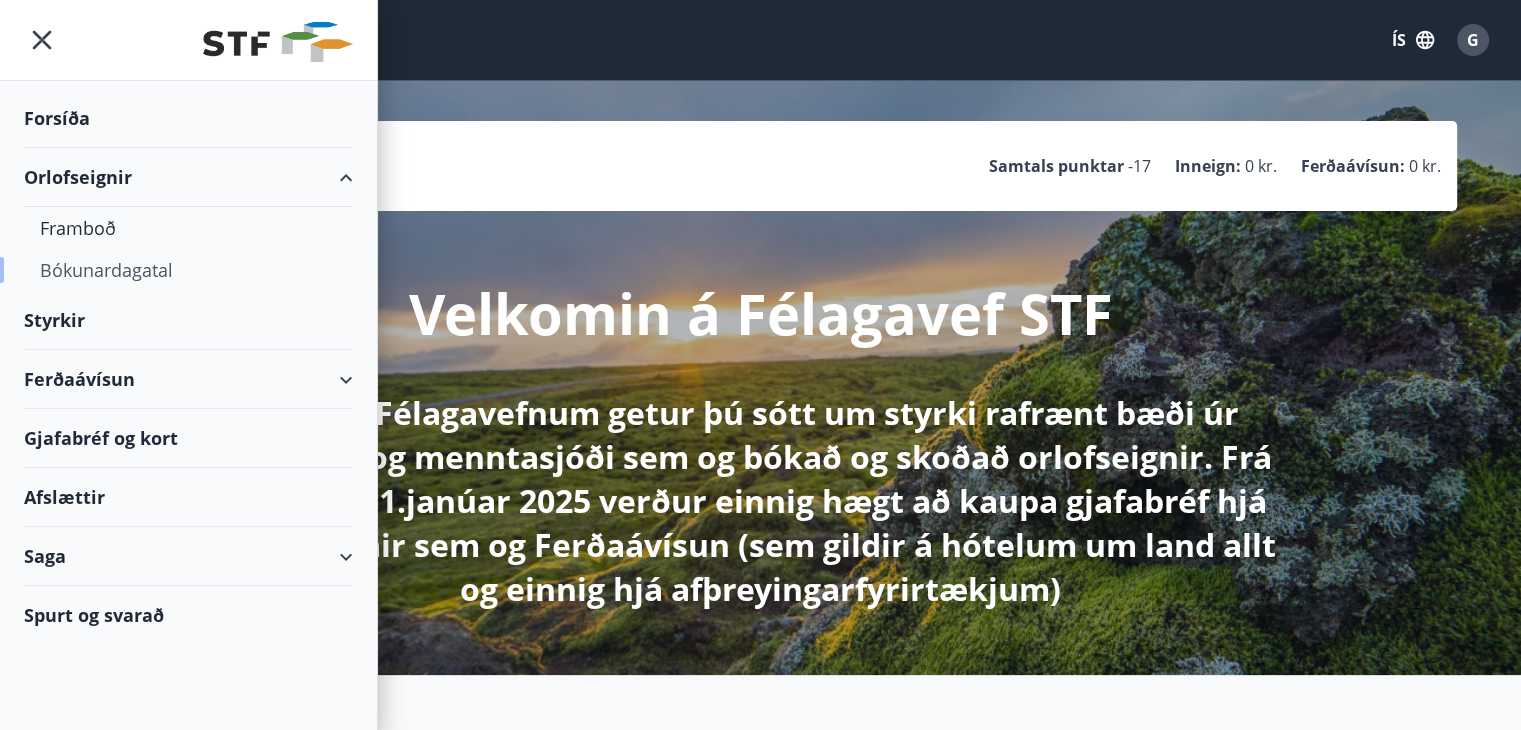 click on "Bókunardagatal" at bounding box center (188, 270) 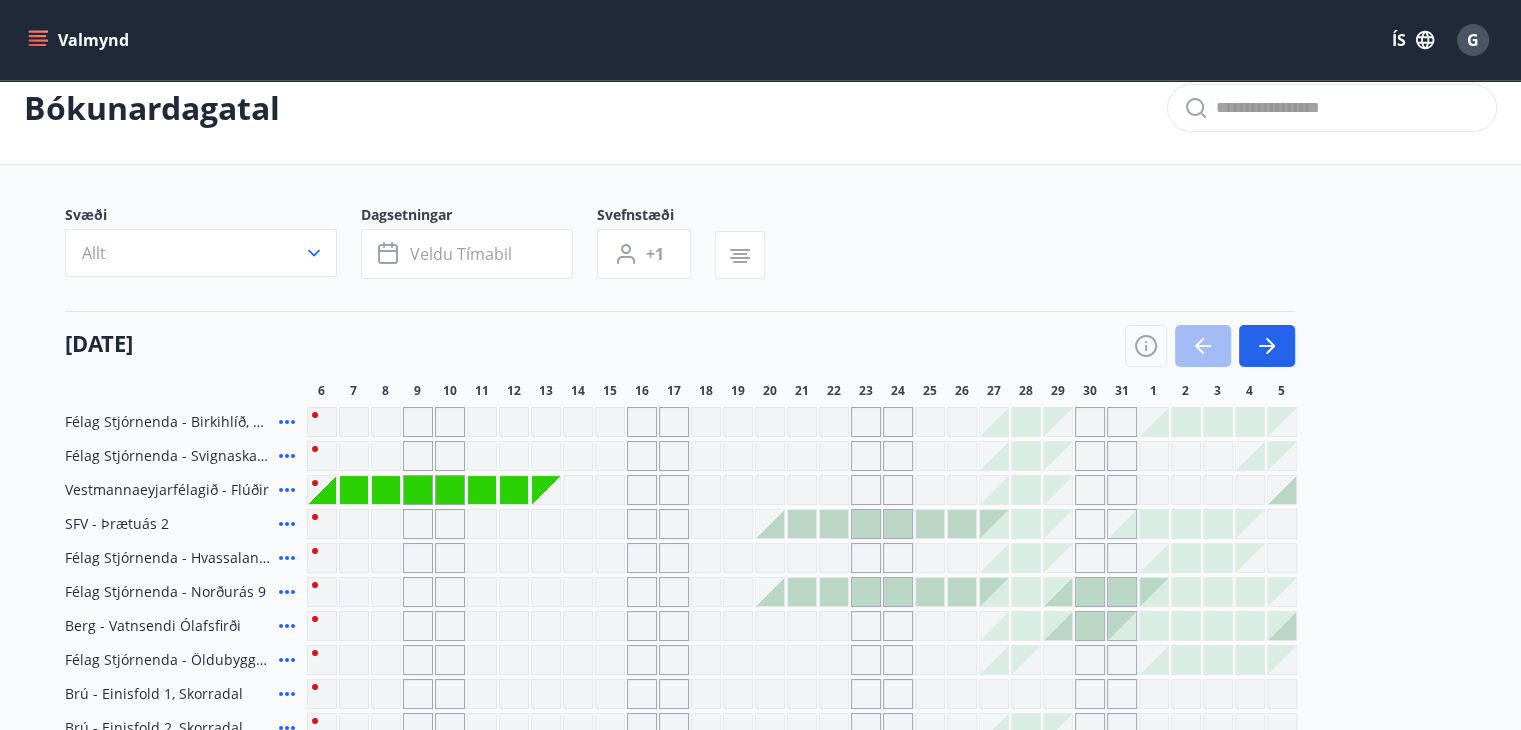 scroll, scrollTop: 0, scrollLeft: 0, axis: both 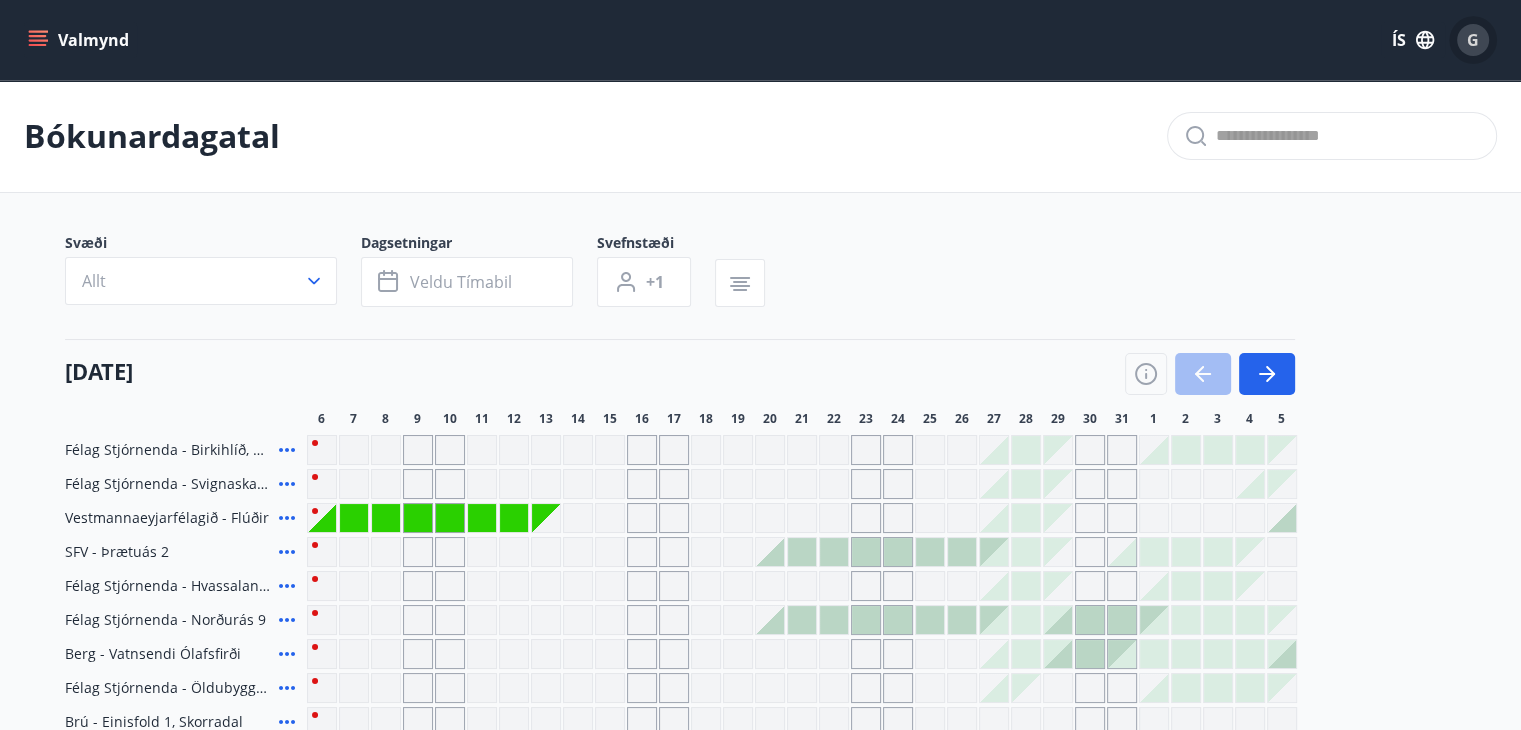 click on "G" at bounding box center [1473, 40] 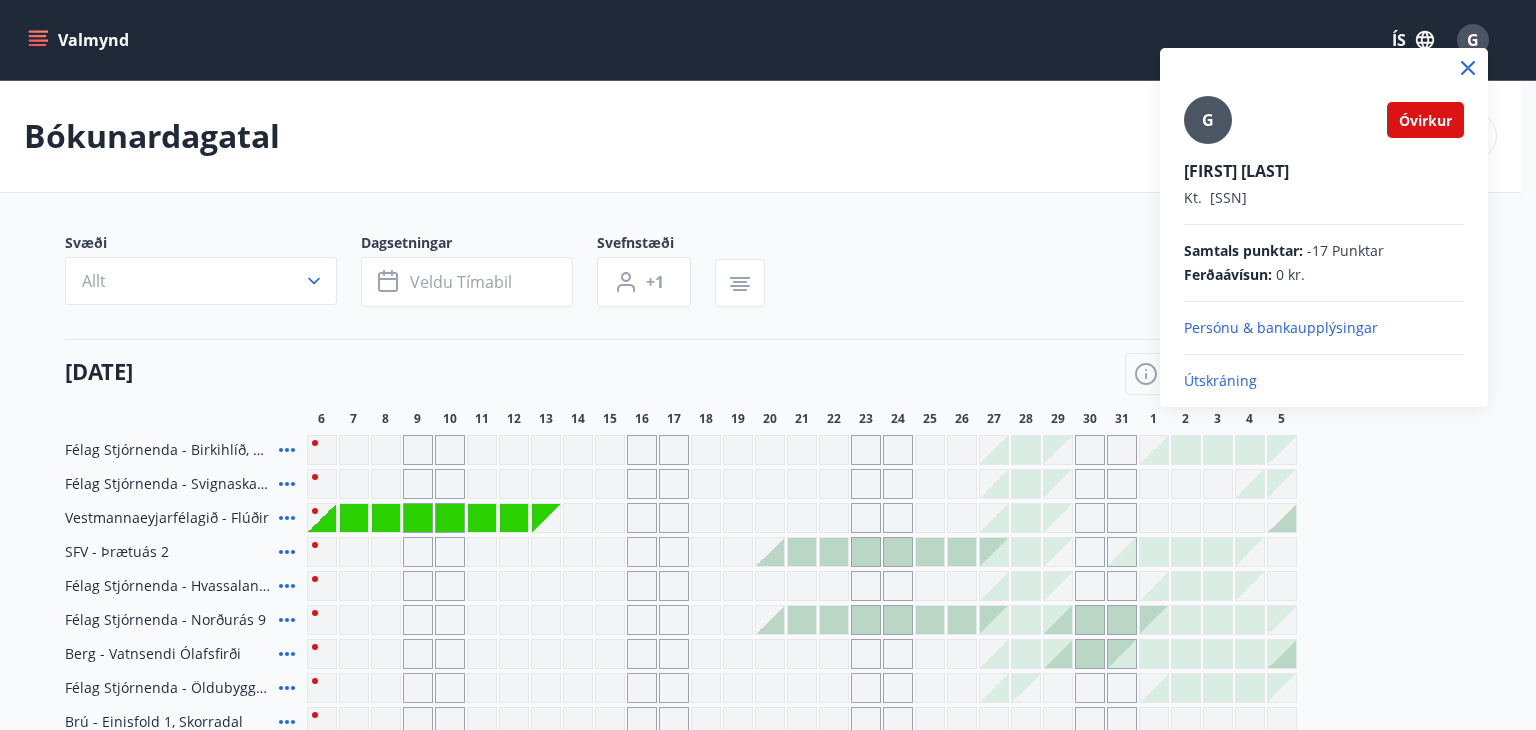 click at bounding box center [768, 365] 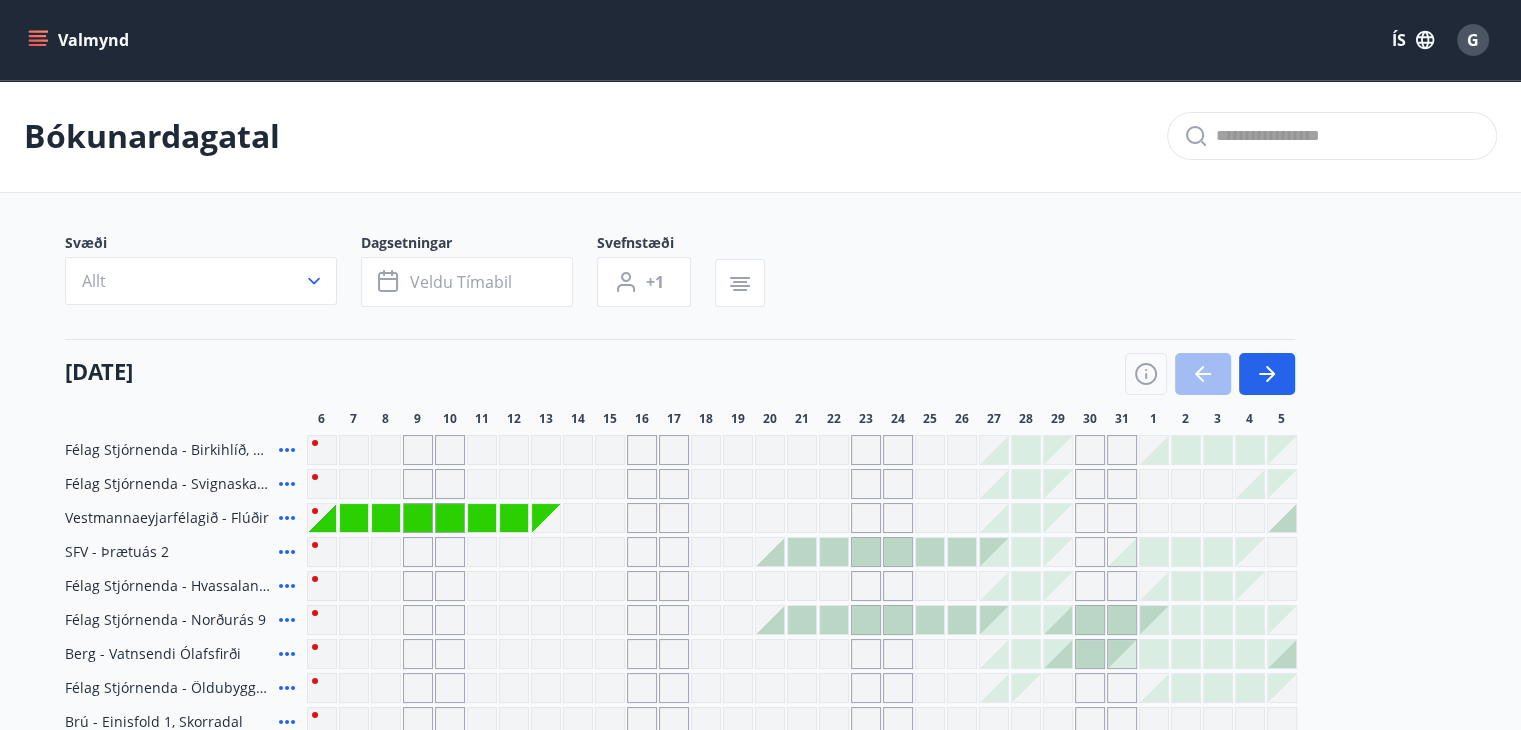 click 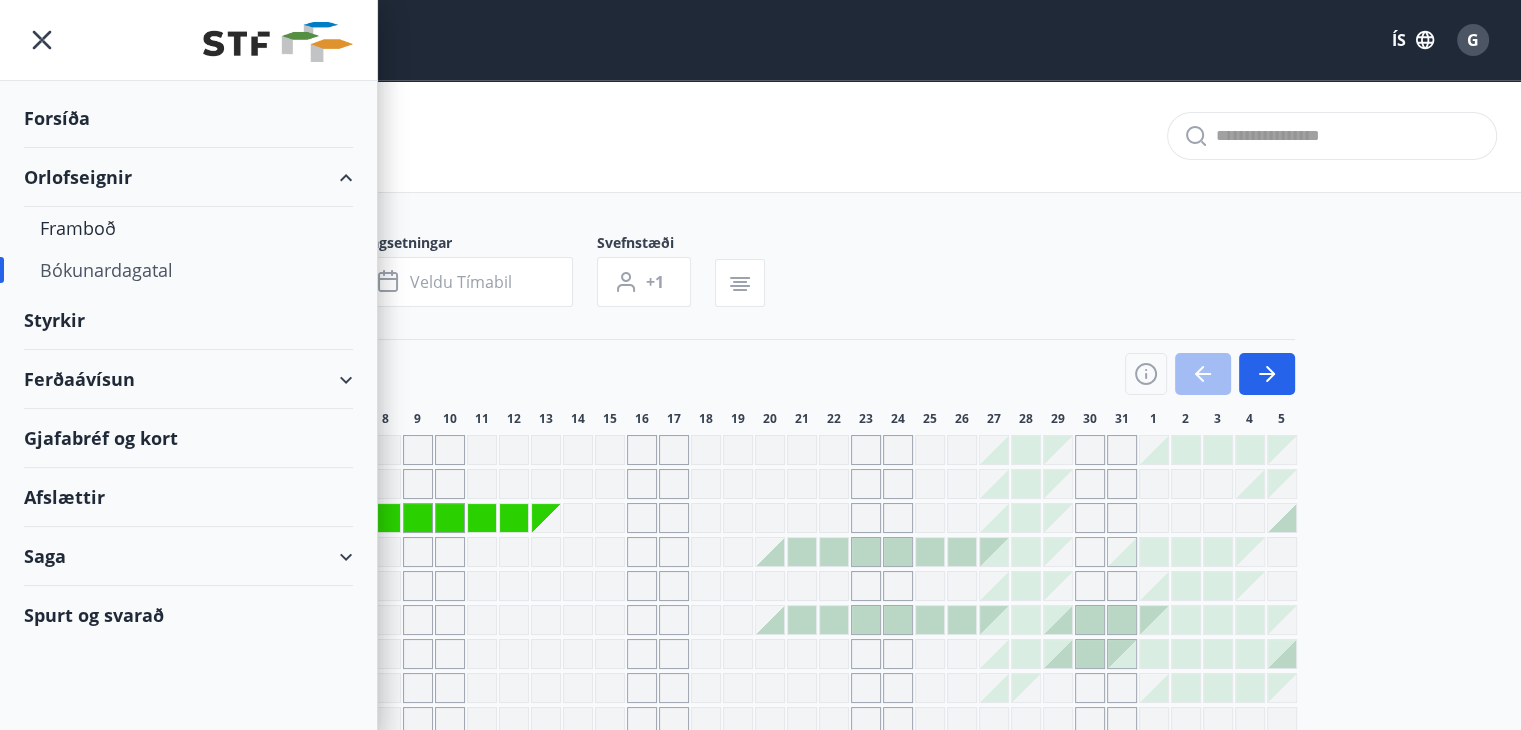 click on "Bókunardagatal" at bounding box center [760, 136] 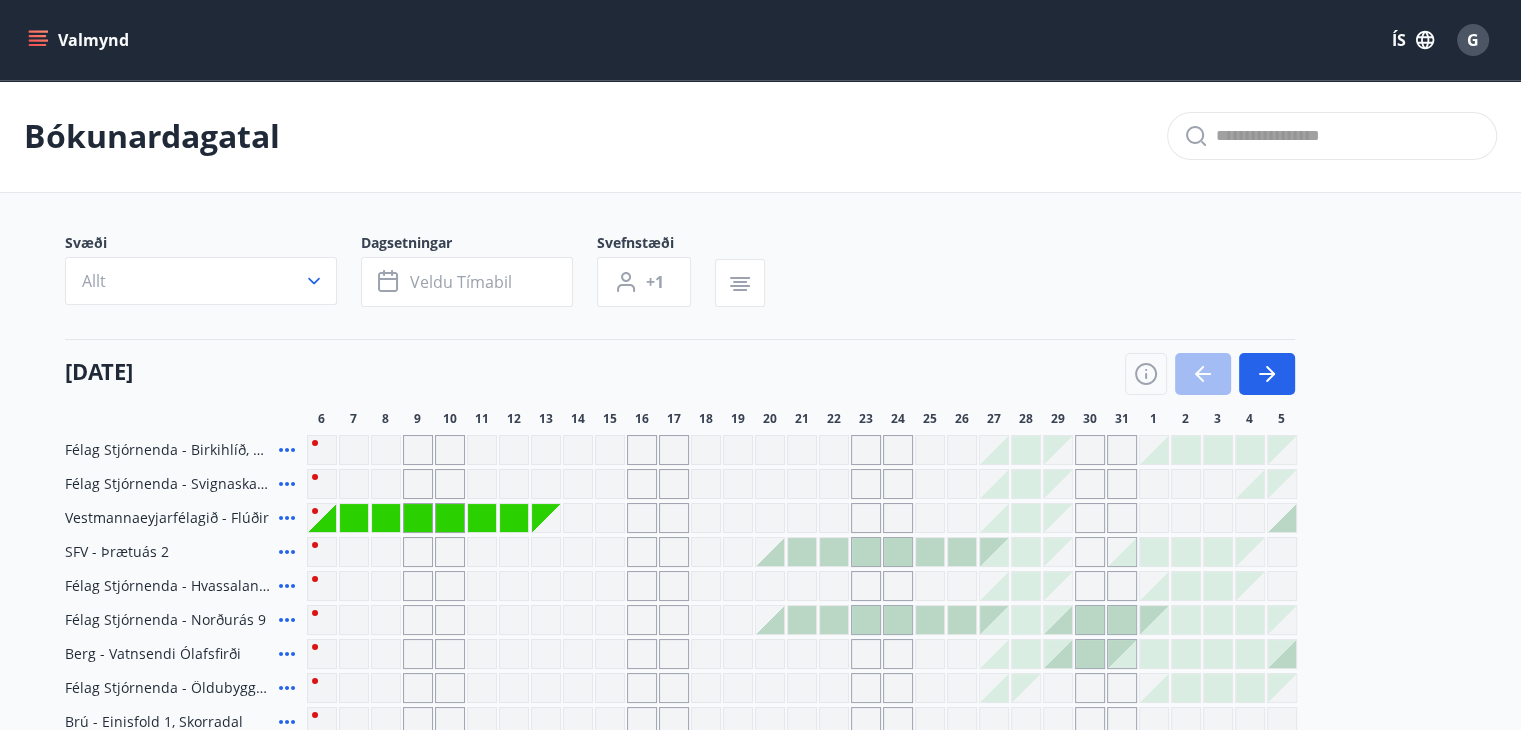 click on "Vestmannaeyjarfélagið - Flúðir" at bounding box center (167, 518) 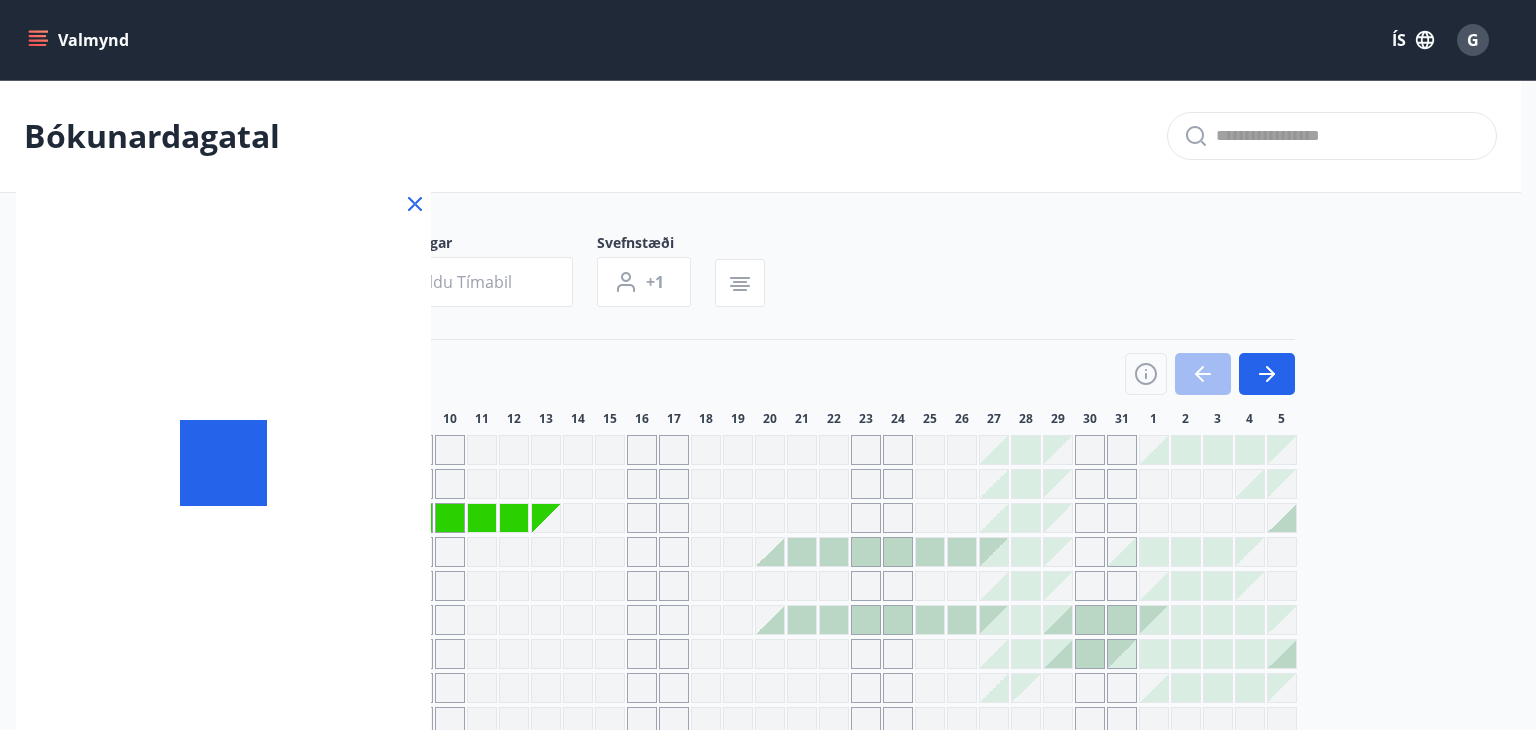click at bounding box center (223, 463) 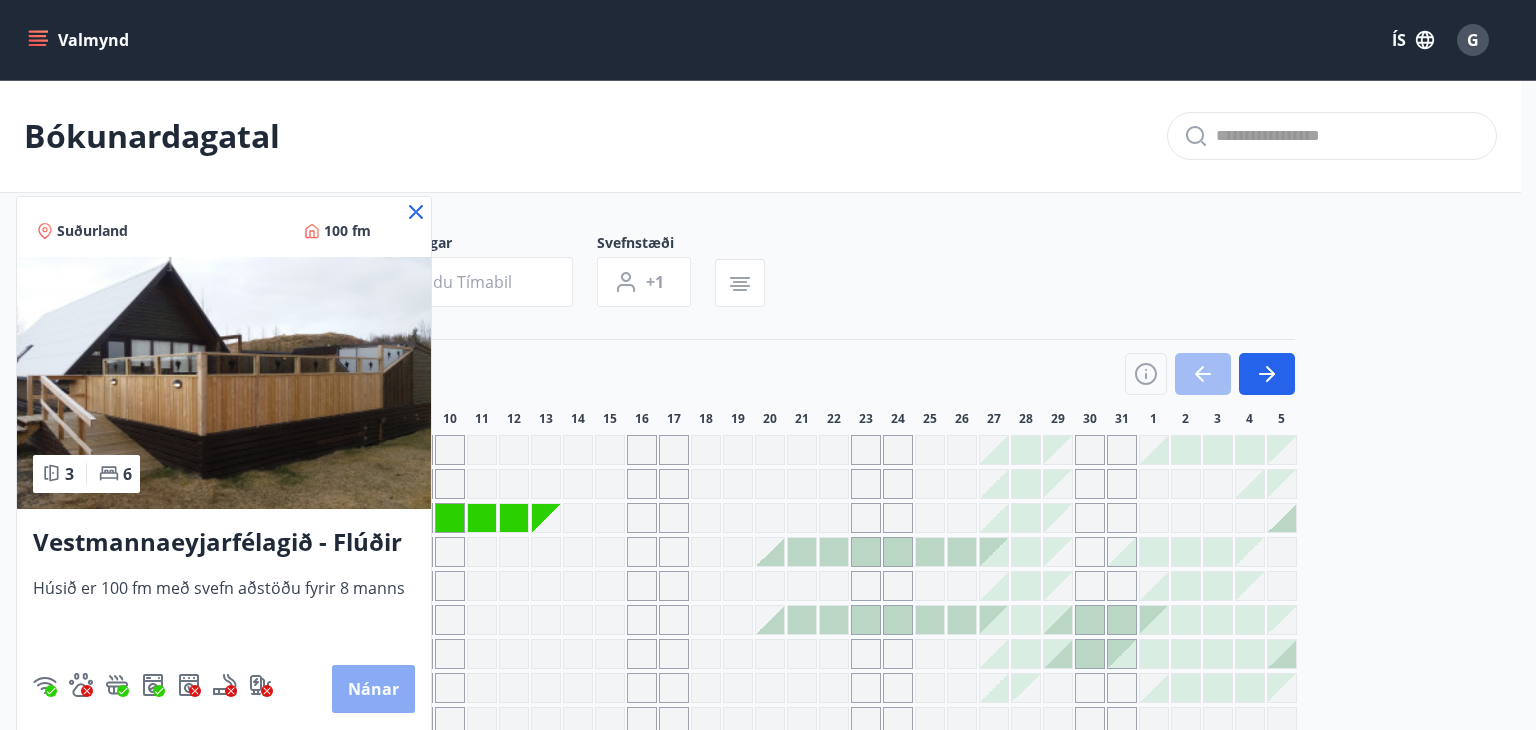 click on "Nánar" at bounding box center (373, 689) 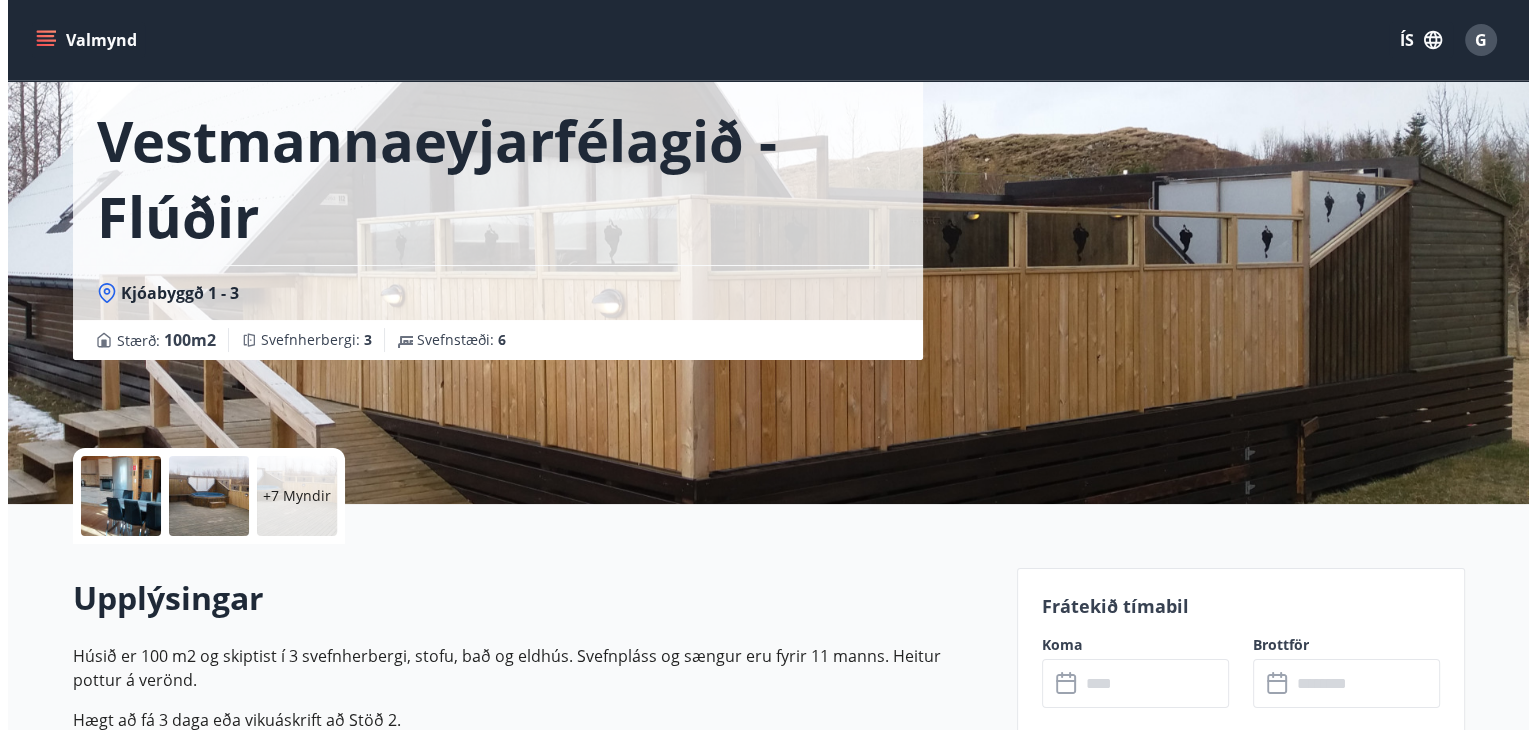 scroll, scrollTop: 198, scrollLeft: 0, axis: vertical 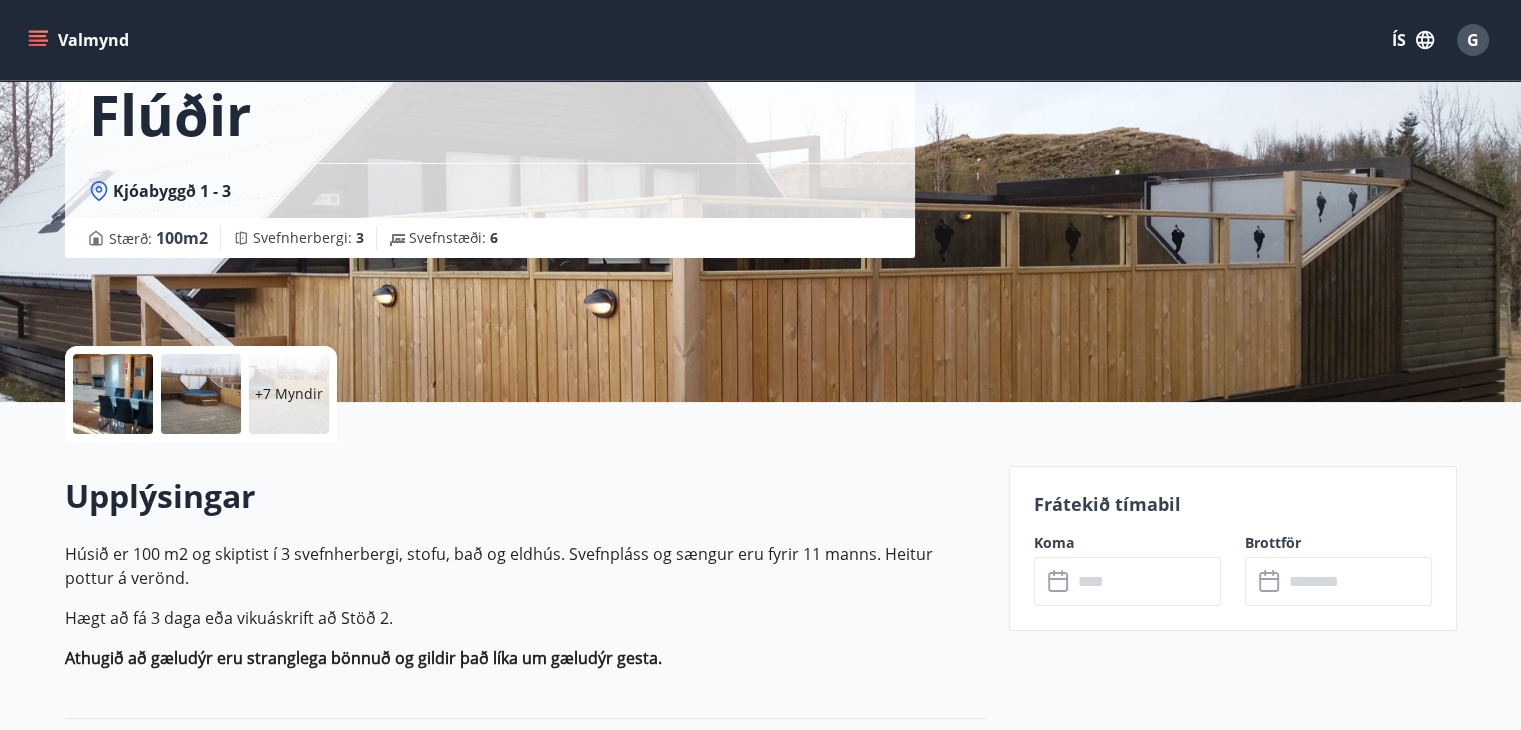 click on "+7 Myndir" at bounding box center [289, 394] 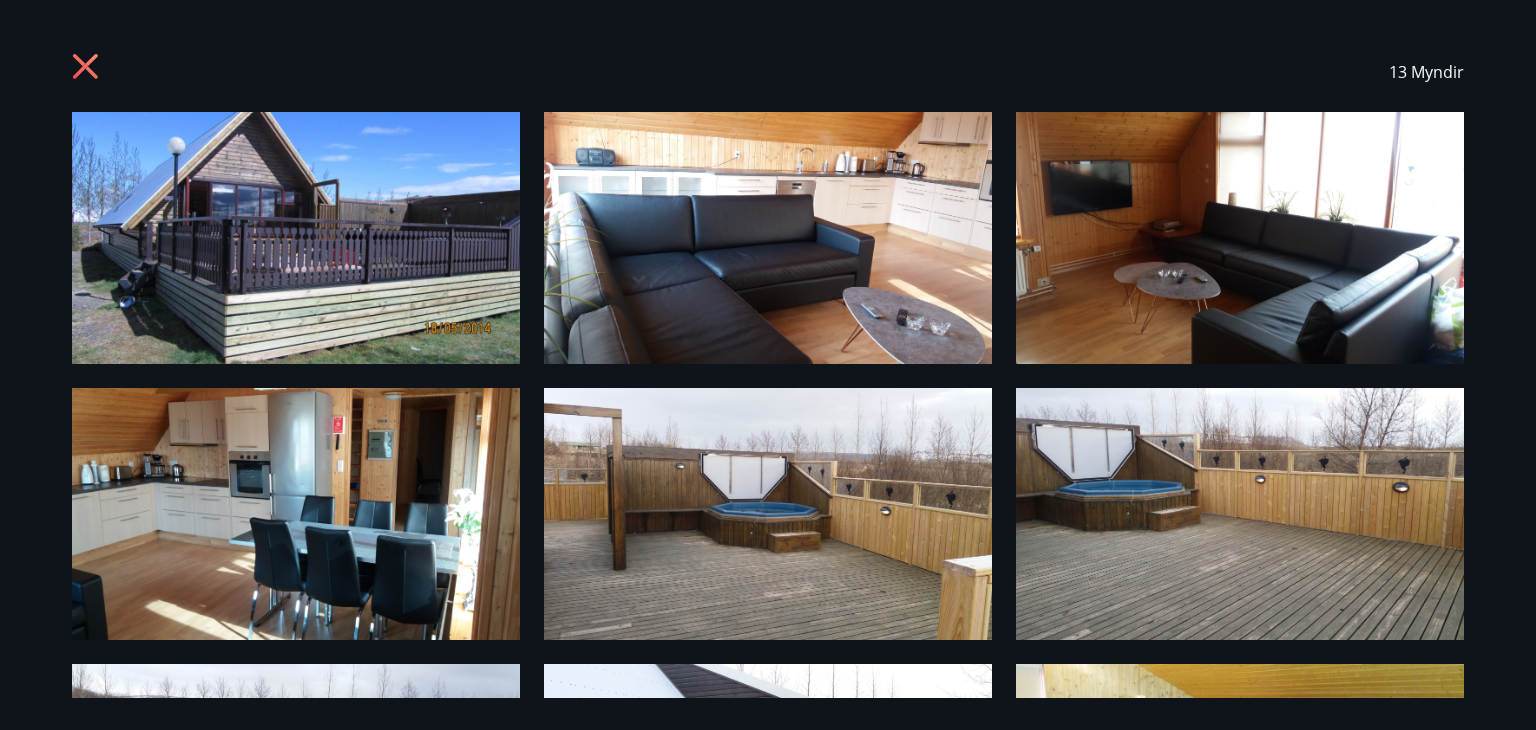 click at bounding box center (768, 514) 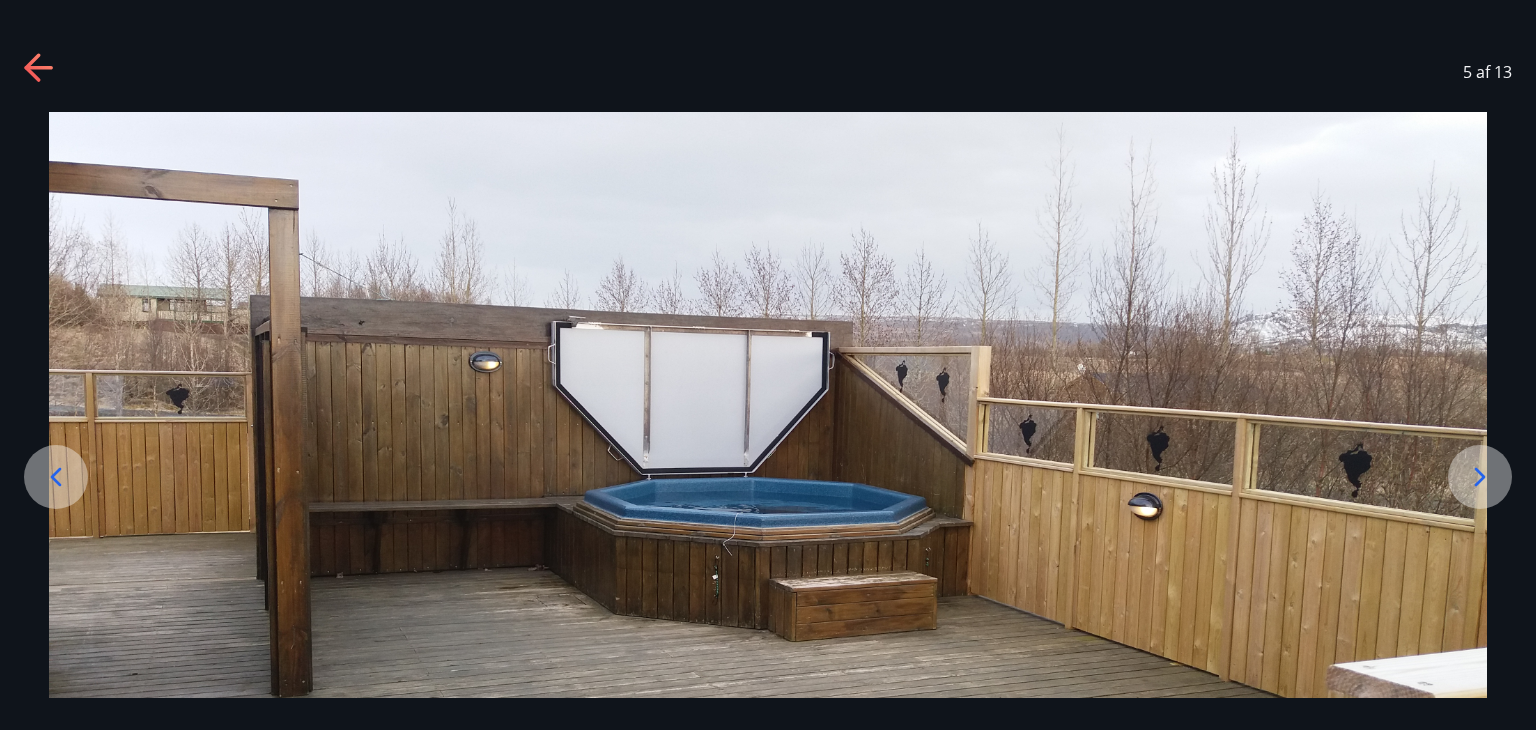 click 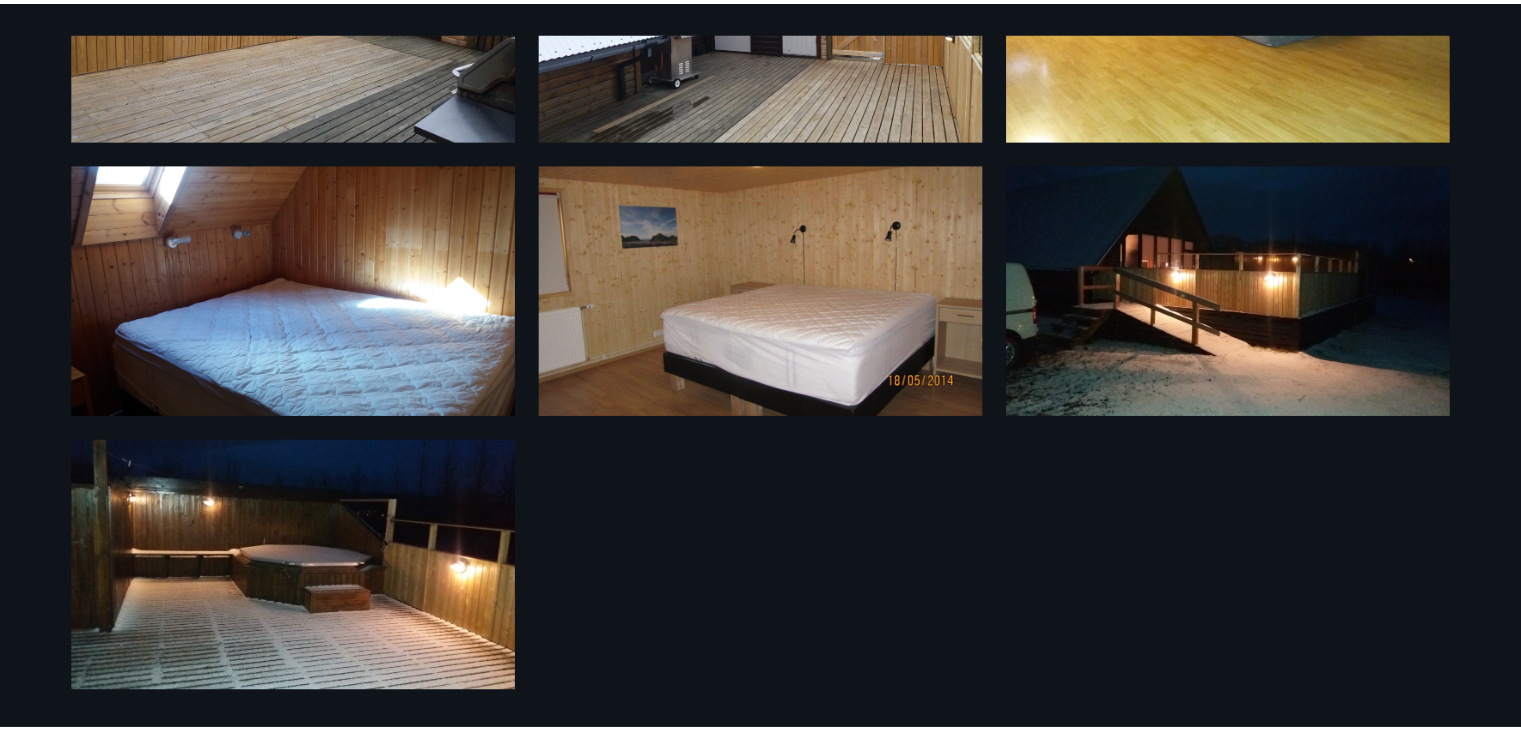 scroll, scrollTop: 0, scrollLeft: 0, axis: both 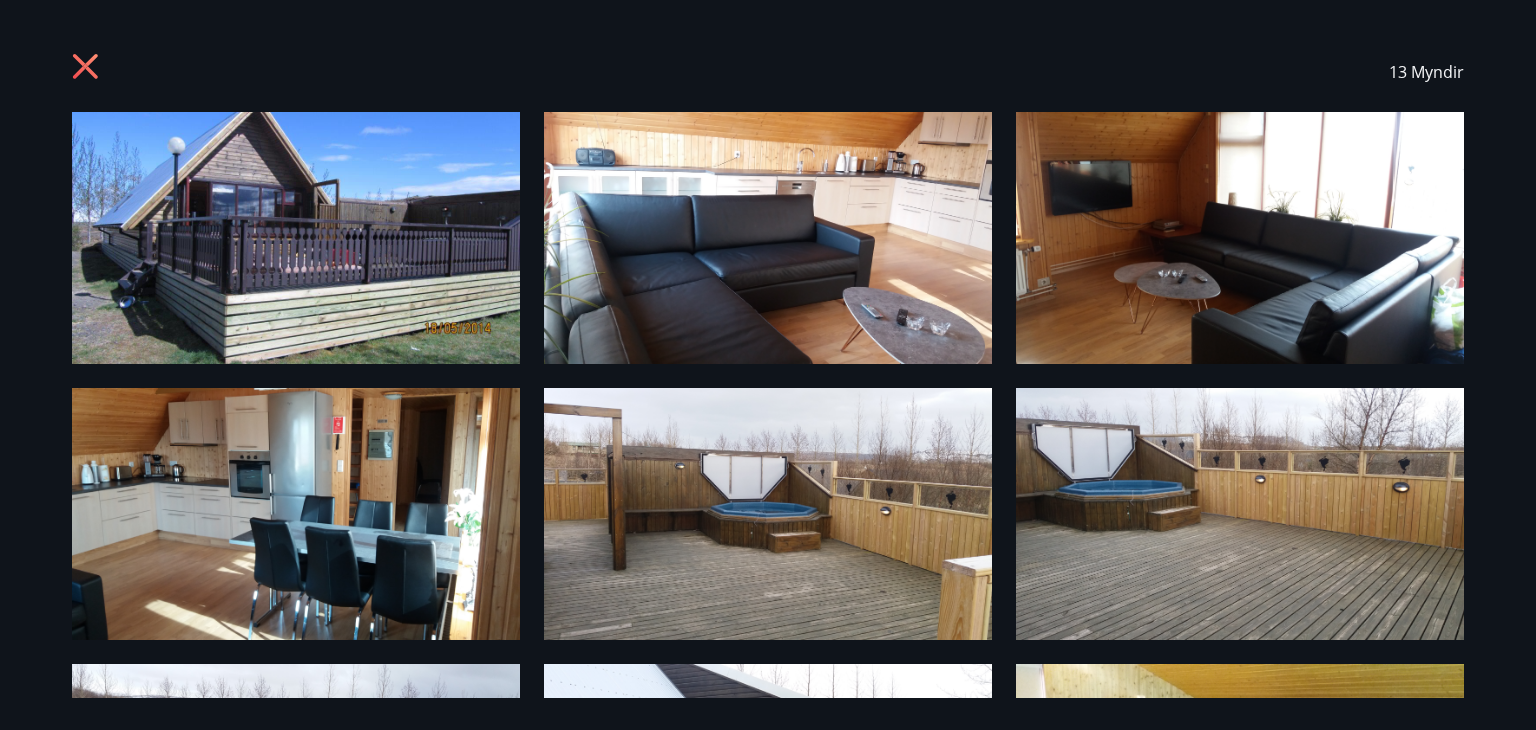 click on "13   Myndir" at bounding box center [768, 365] 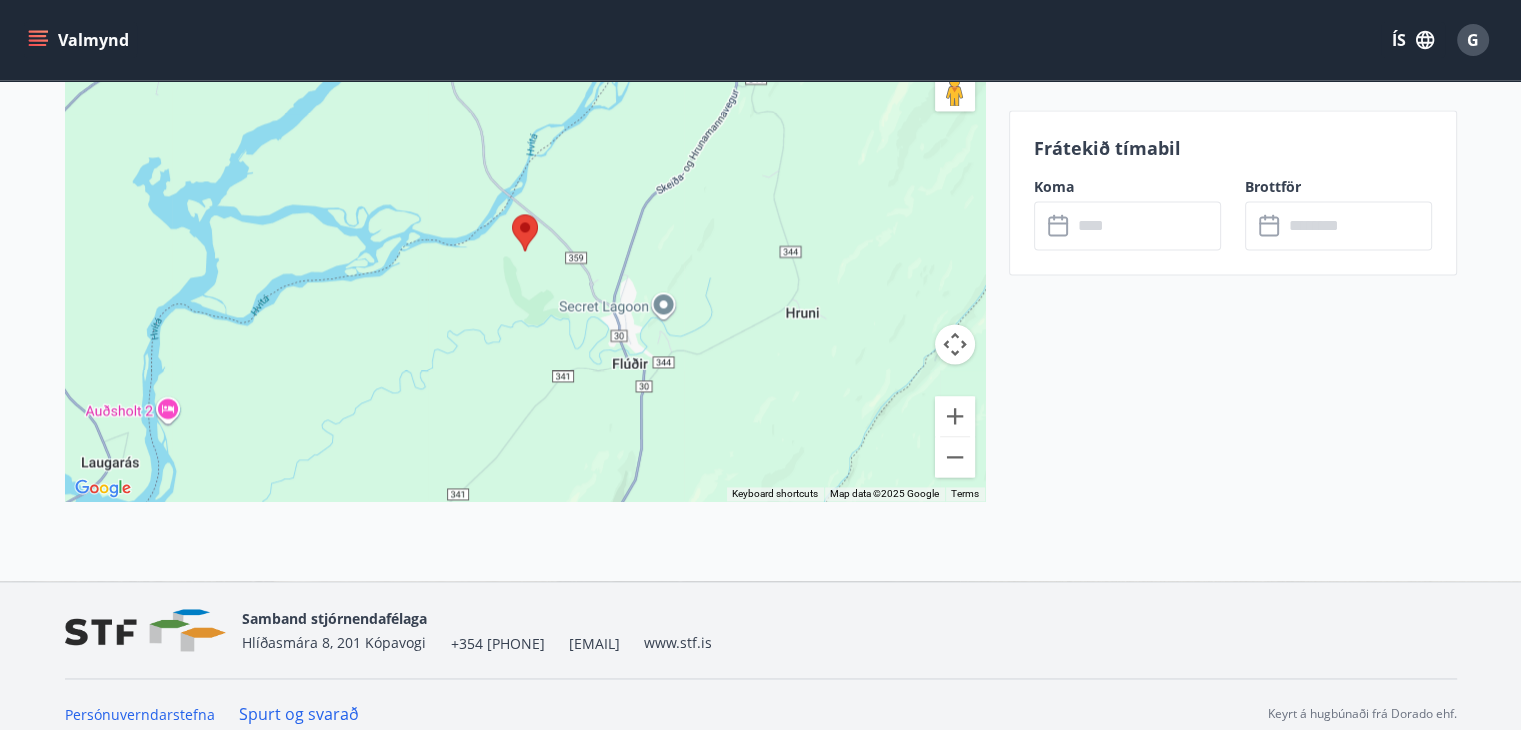 scroll, scrollTop: 2937, scrollLeft: 0, axis: vertical 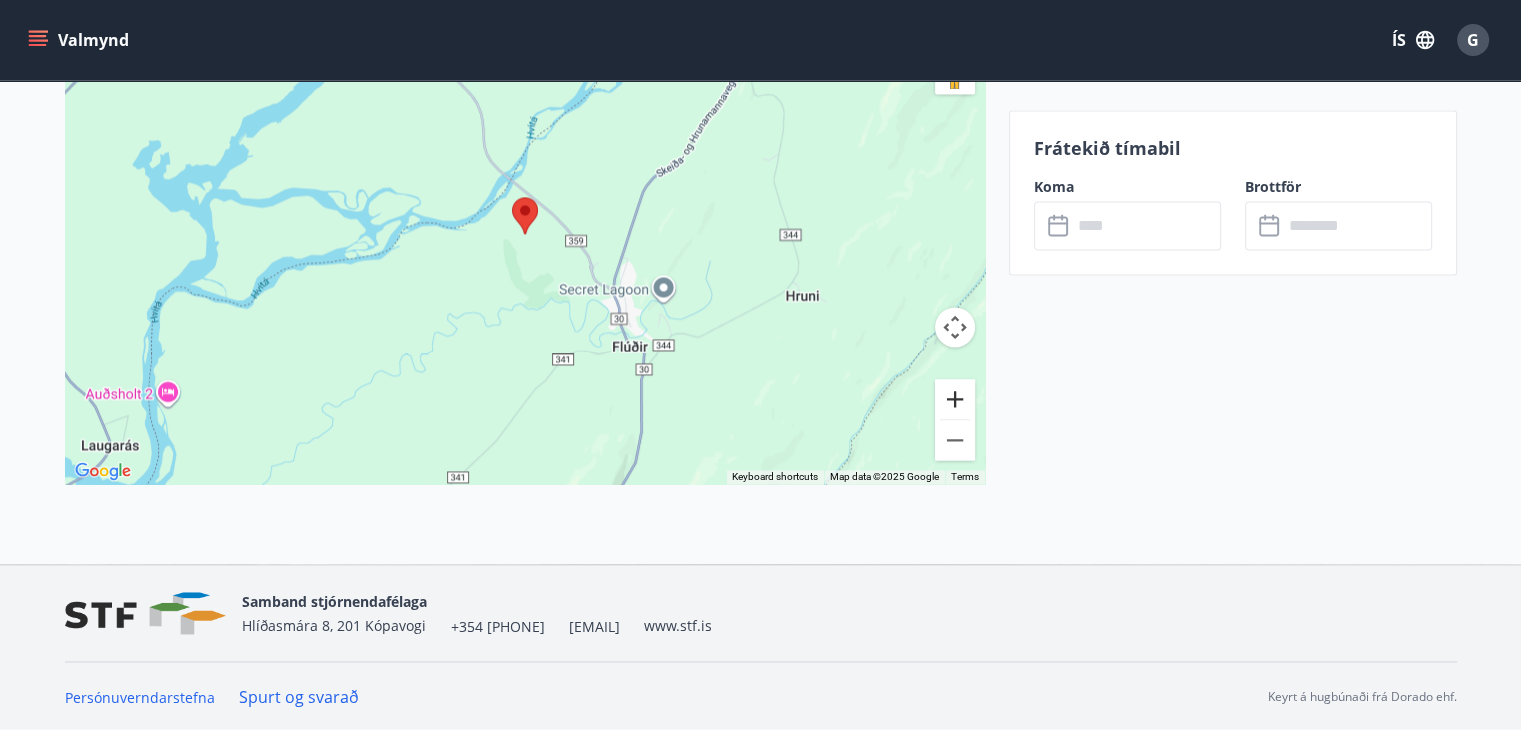 click at bounding box center [955, 399] 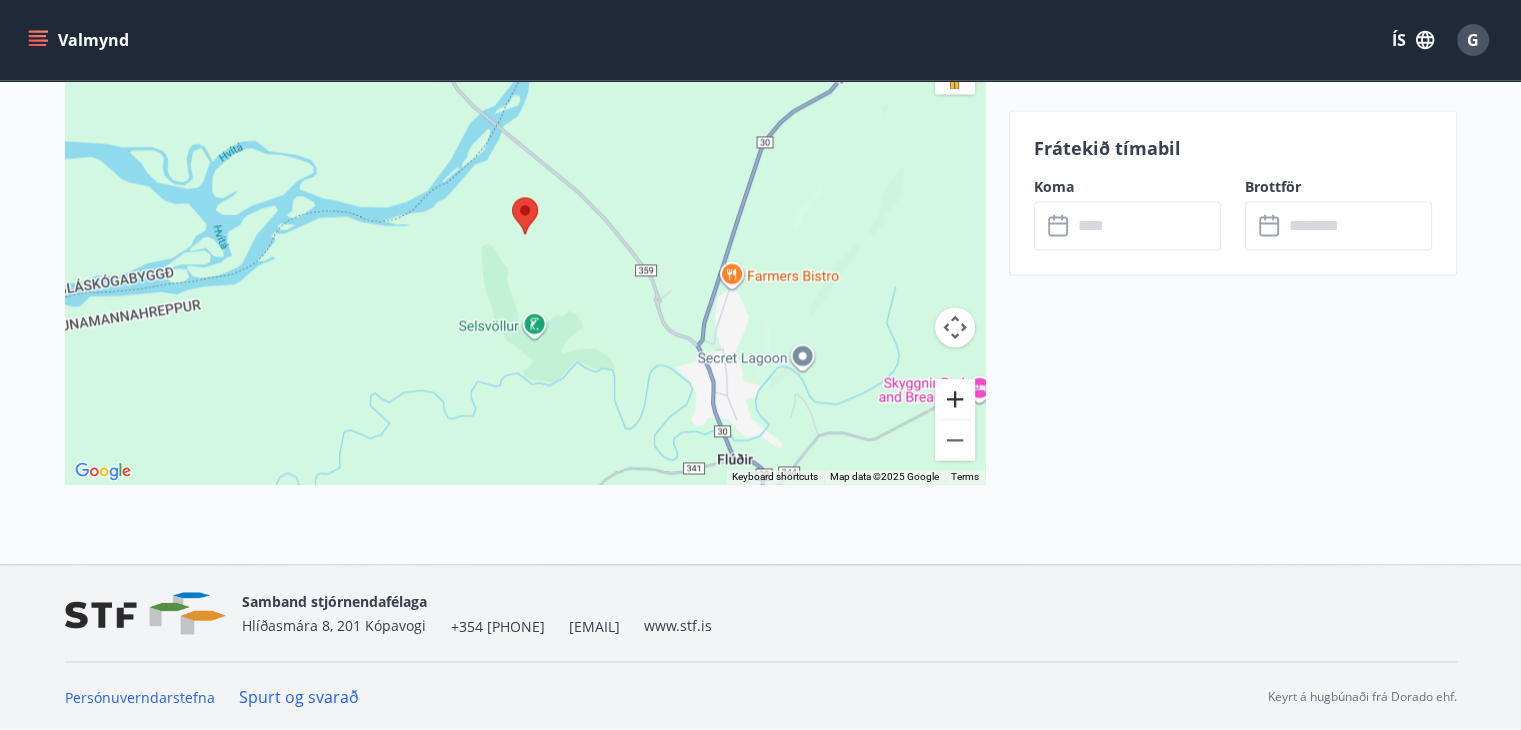 click at bounding box center [955, 399] 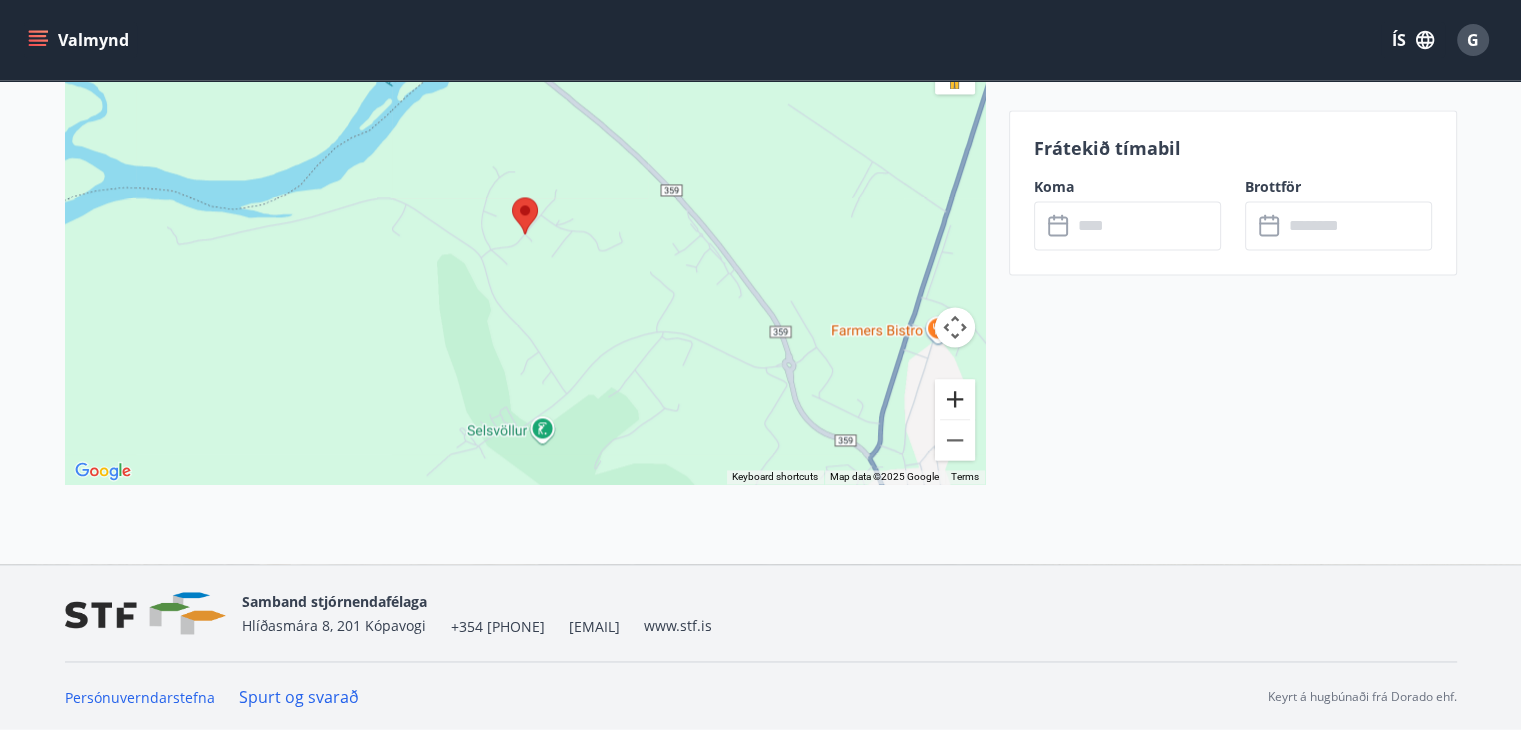 click at bounding box center [955, 399] 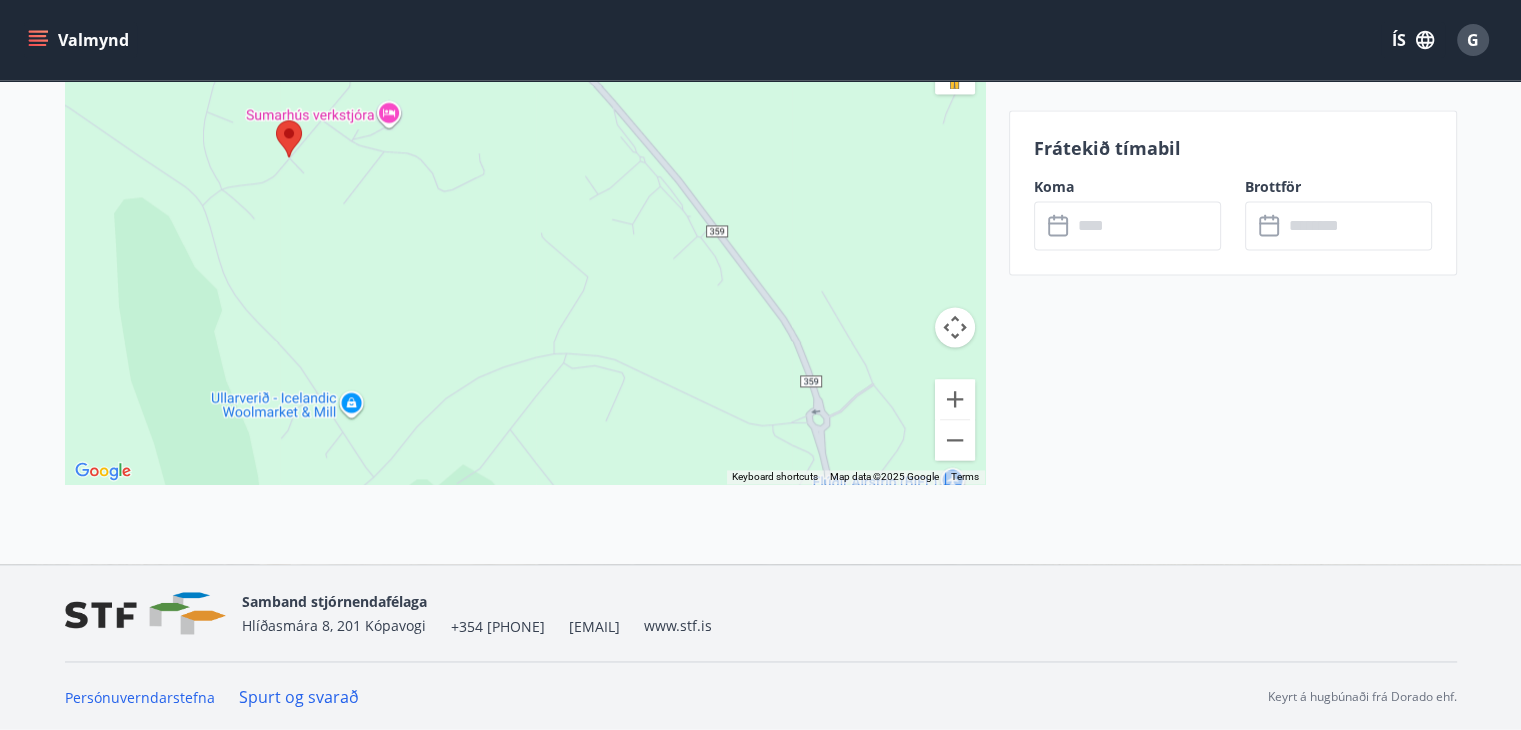 drag, startPoint x: 593, startPoint y: 355, endPoint x: 361, endPoint y: 273, distance: 246.06503 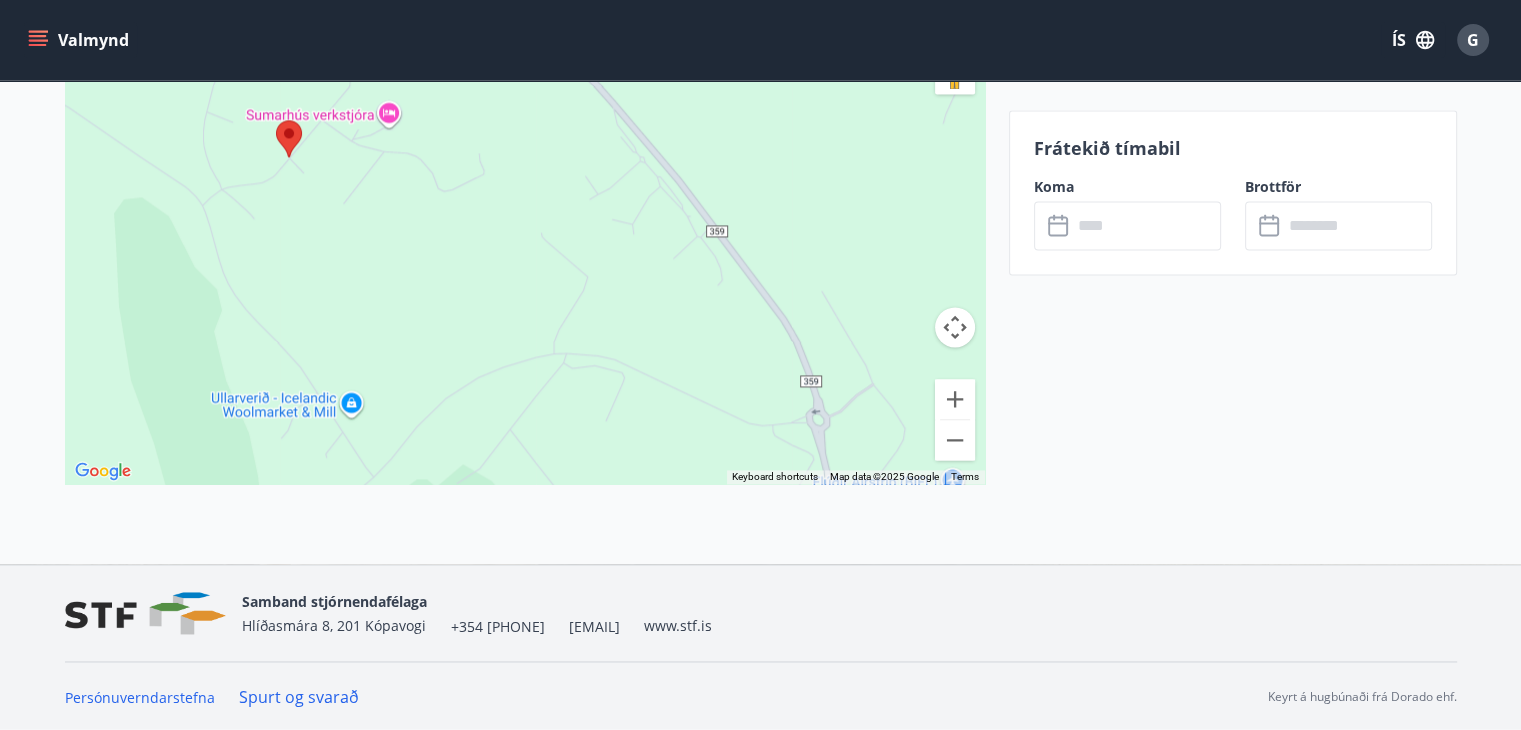 click at bounding box center [525, 234] 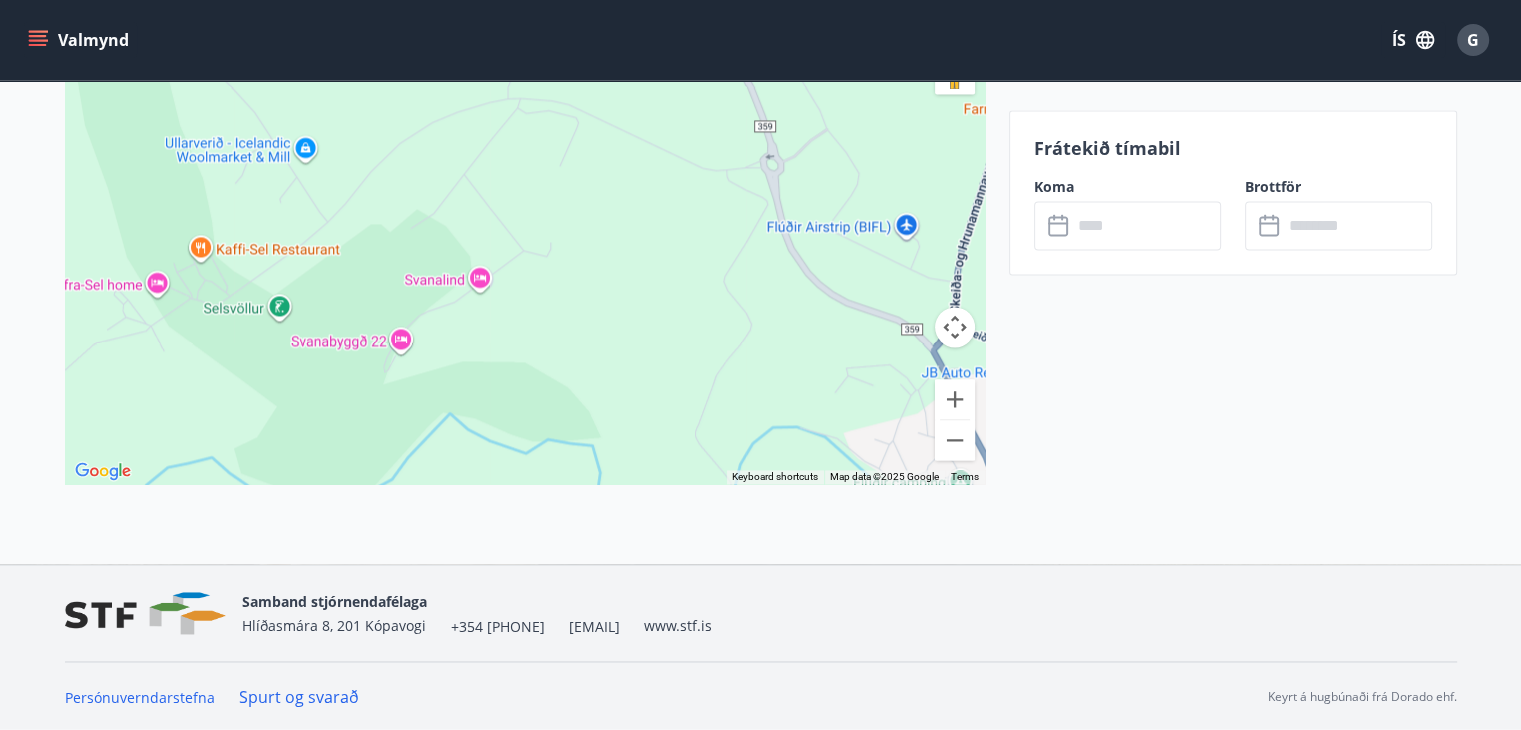 drag, startPoint x: 628, startPoint y: 307, endPoint x: 584, endPoint y: 56, distance: 254.8274 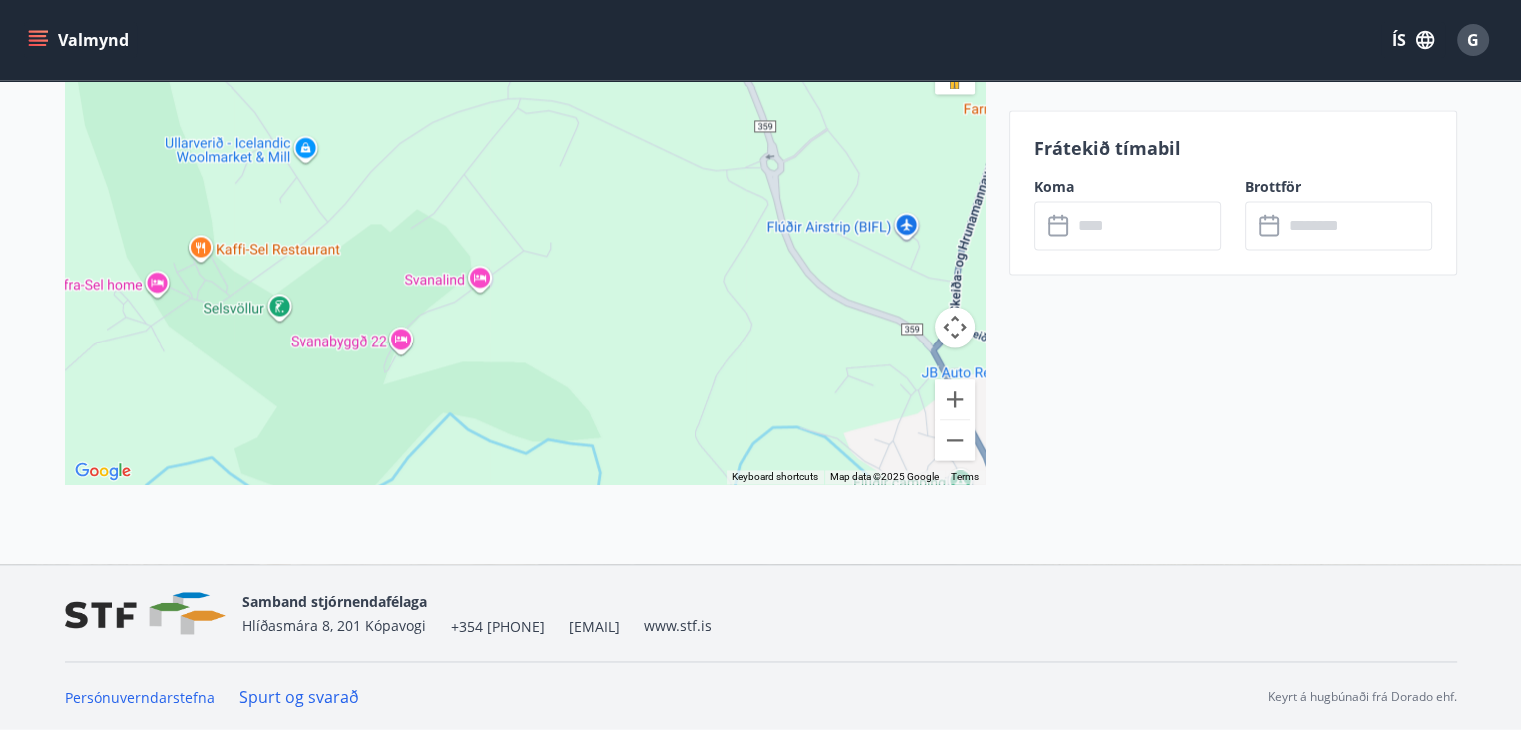 click on "Valmynd ÍS G Vestmannaeyjarfélagið - Flúðir Kjóabyggð 1 - 3 Stærð : 100 m2 Svefnherbergi : 3 Svefnstæði : 6 +10 Myndir Upplýsingar Húsið er 100 m2 og skiptist í 3 svefnherbergi, stofu, bað og eldhús. Svefnpláss og sængur eru fyrir 11 manns. Heitur pottur á verönd.
Hægt að fá  3 daga eða vikuáskrift að Stöð 2.
Athugið að gæludýr eru stranglega bönnuð og gildir það líka um gæludýr gesta.
Svefnaðstaða Svefnherbergi : 3 Svefnstæði : 6 Rúm : 3 Barnarúm : Nei Svefnherbergi King Size rúm Svefnherbergi King Size rúm Svefnherbergi Tvíbreitt rúm Svefnaðstaða Dýnur: 7 Búnaður Gasgrill Barnastóll Þurrkari Útvarp Sjónvarp Þvottavél Sófi Eldhús Borðbúnaður: 12 Uppþvottavél Örbylgjuofn Ísskápur með frysti Kaffivél Ofn Helluborð Brauðrist Á staðnum Þráðlaust net Útihúsgögn Gæludýr Sturta Heitur pottur Svefnloft Reykingar / Vape Aðgengi fyrir hjólastól Baðkar Hleðslustöð fyrir rafbíla Hreingerningarvöur & -áhöld Handsápa" at bounding box center [760, -1187] 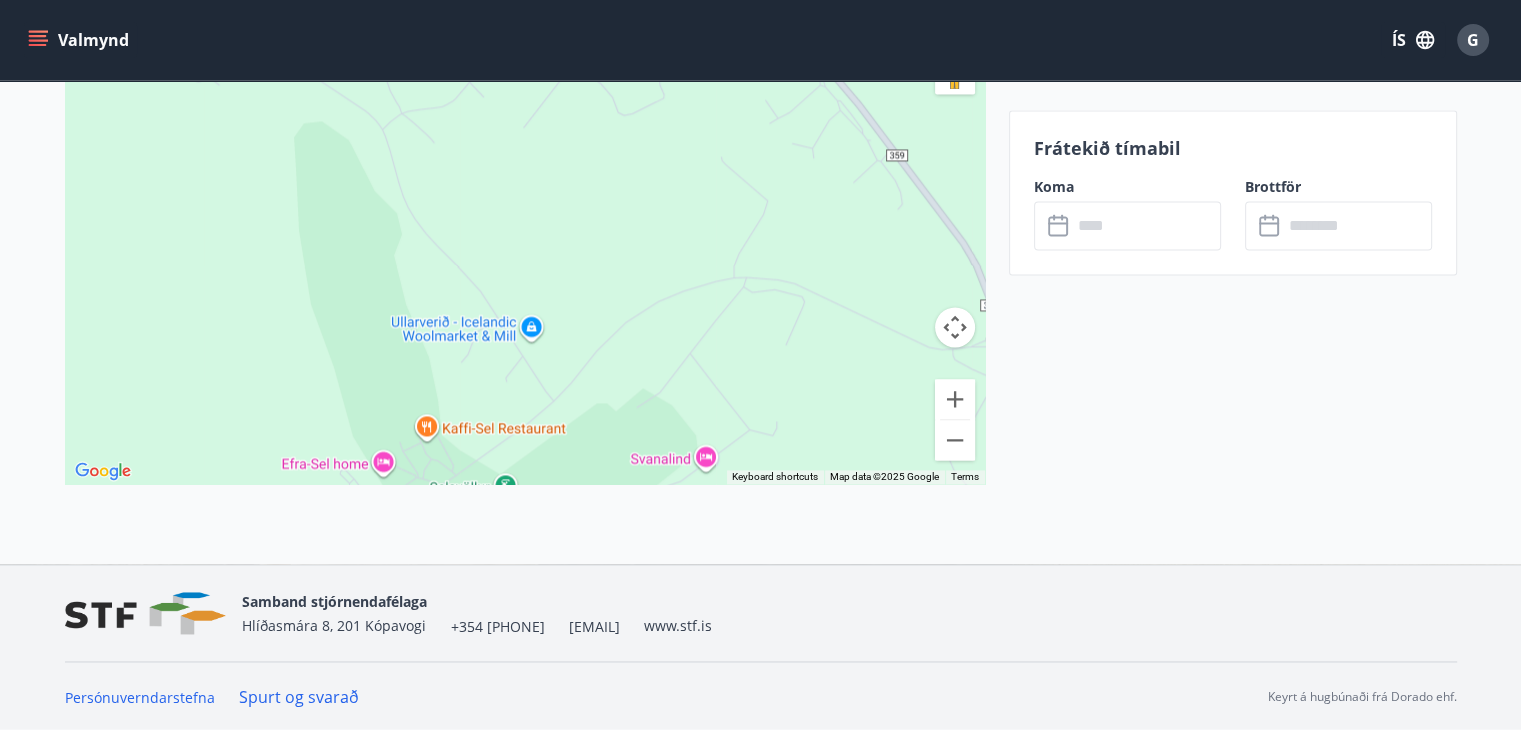 drag, startPoint x: 699, startPoint y: 314, endPoint x: 916, endPoint y: 487, distance: 277.52118 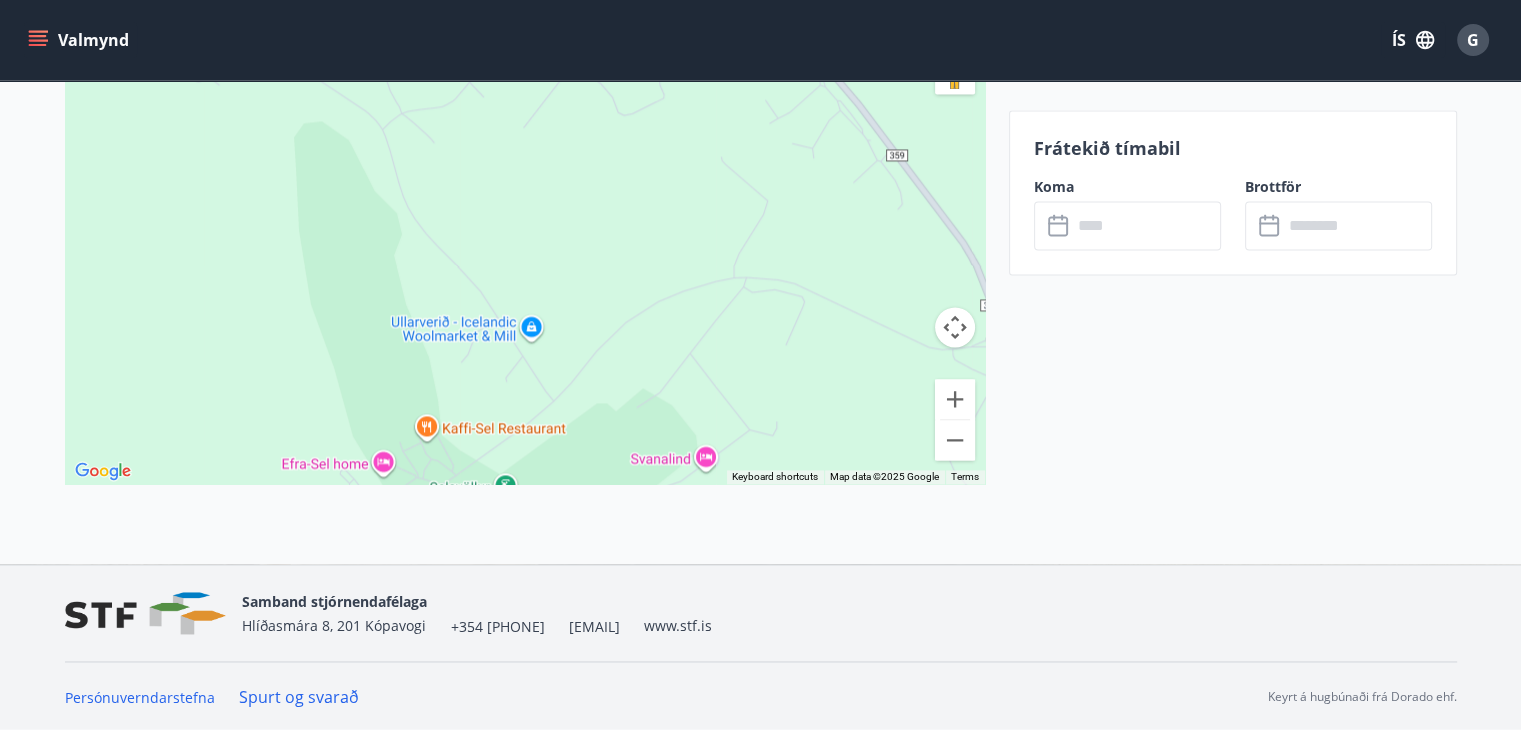 click on "Kjóabyggð 1 - 3 To navigate the map with touch gestures double-tap and hold your finger on the map, then drag the map. ← Move left → Move right ↑ Move up ↓ Move down + Zoom in - Zoom out Home Jump left by 75% End Jump right by 75% Page Up Jump up by 75% Page Down Jump down by 75% Use ctrl + scroll to zoom the map Map Terrain Satellite Labels Keyboard shortcuts Map Data Map data ©[YEAR] Google Map data ©[YEAR] Google 100 m  Click to toggle between metric and imperial units Terms Report a map error" at bounding box center [525, 251] 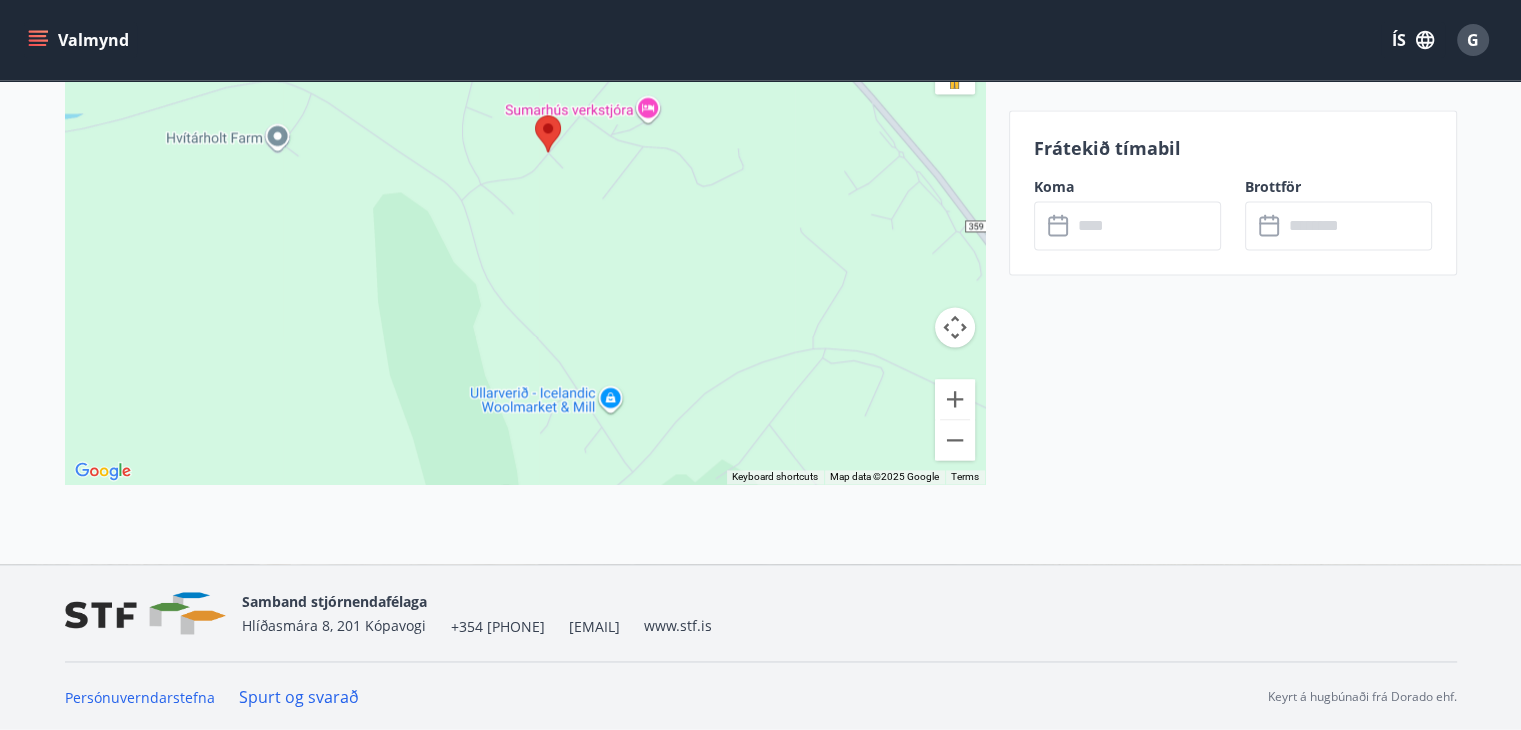 drag, startPoint x: 788, startPoint y: 347, endPoint x: 865, endPoint y: 413, distance: 101.414986 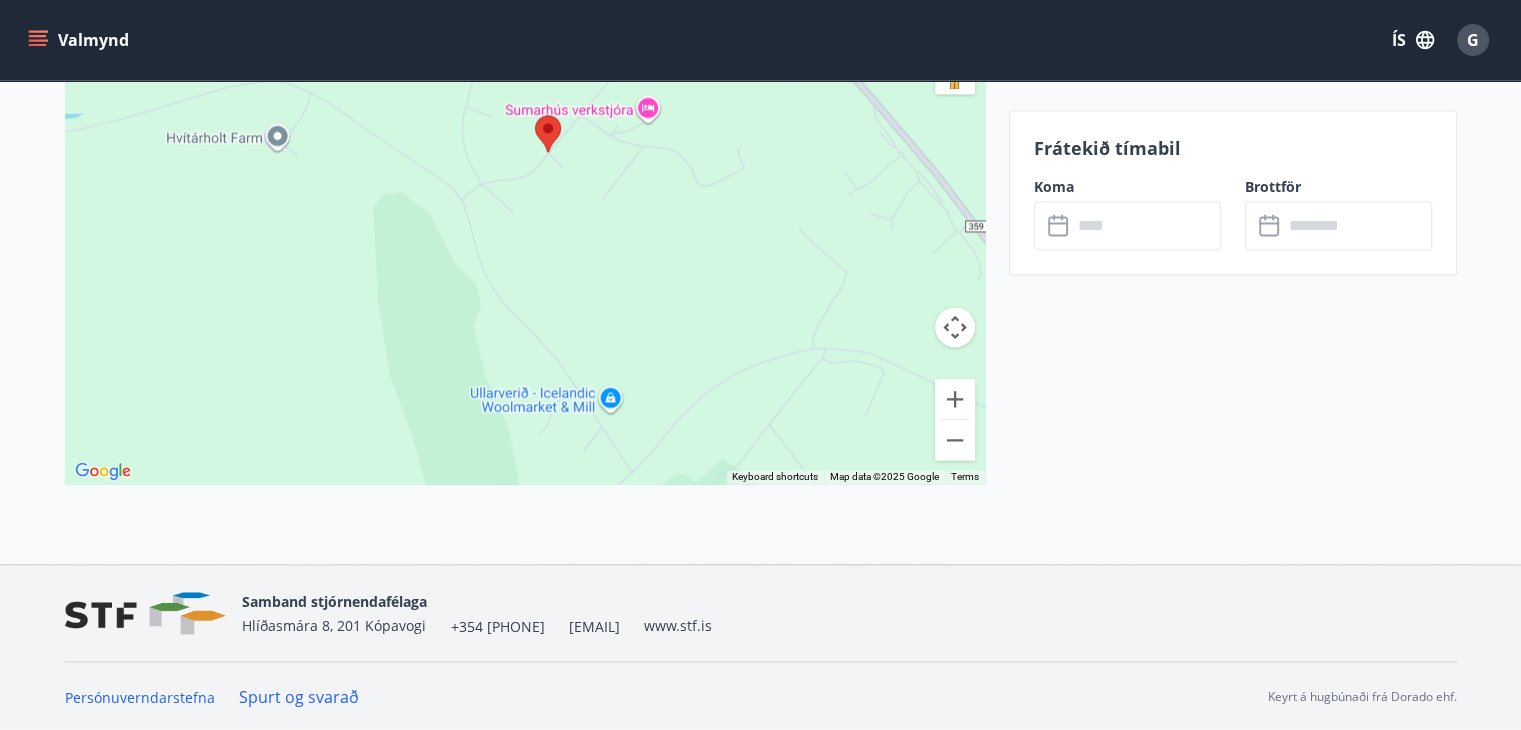 click at bounding box center (525, 234) 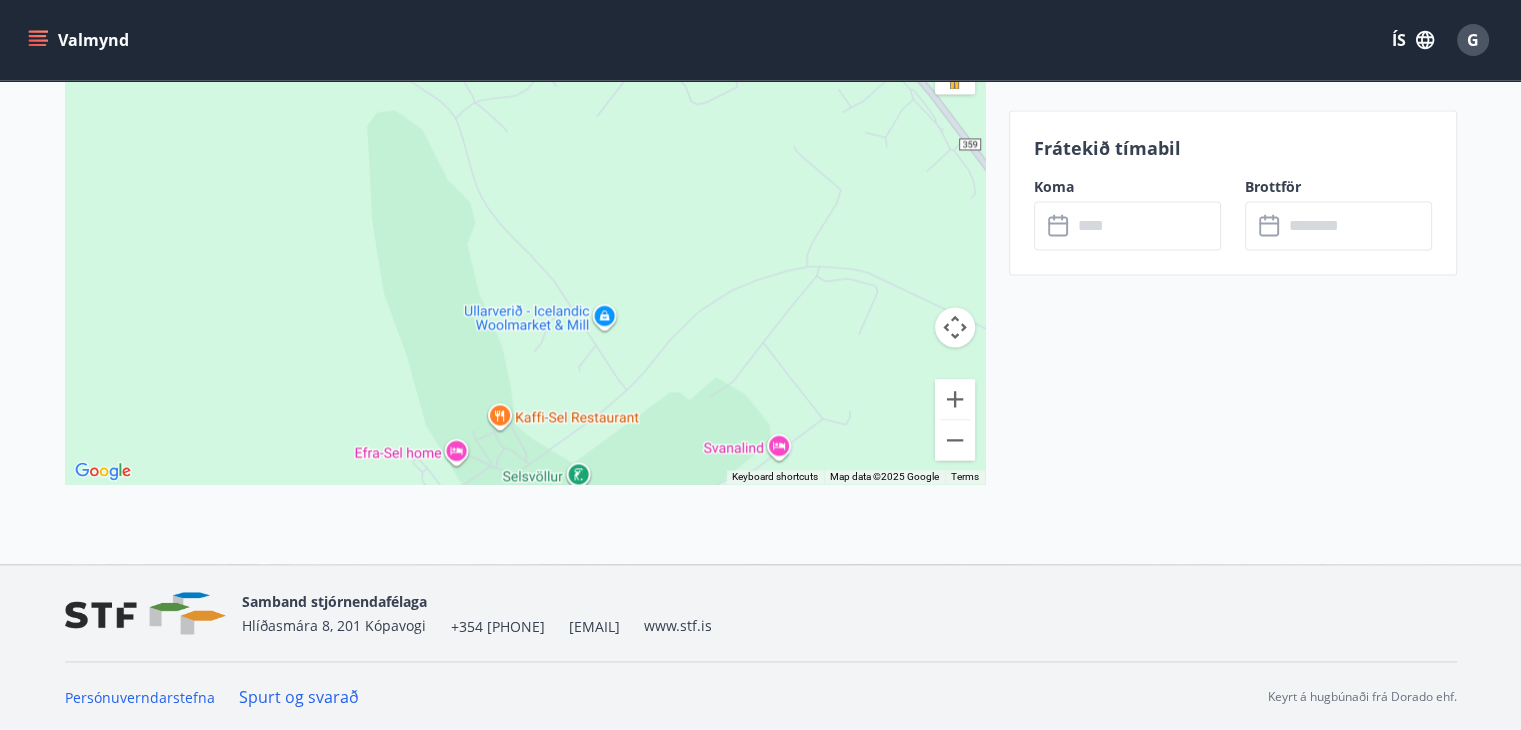 drag, startPoint x: 651, startPoint y: 307, endPoint x: 644, endPoint y: 222, distance: 85.28775 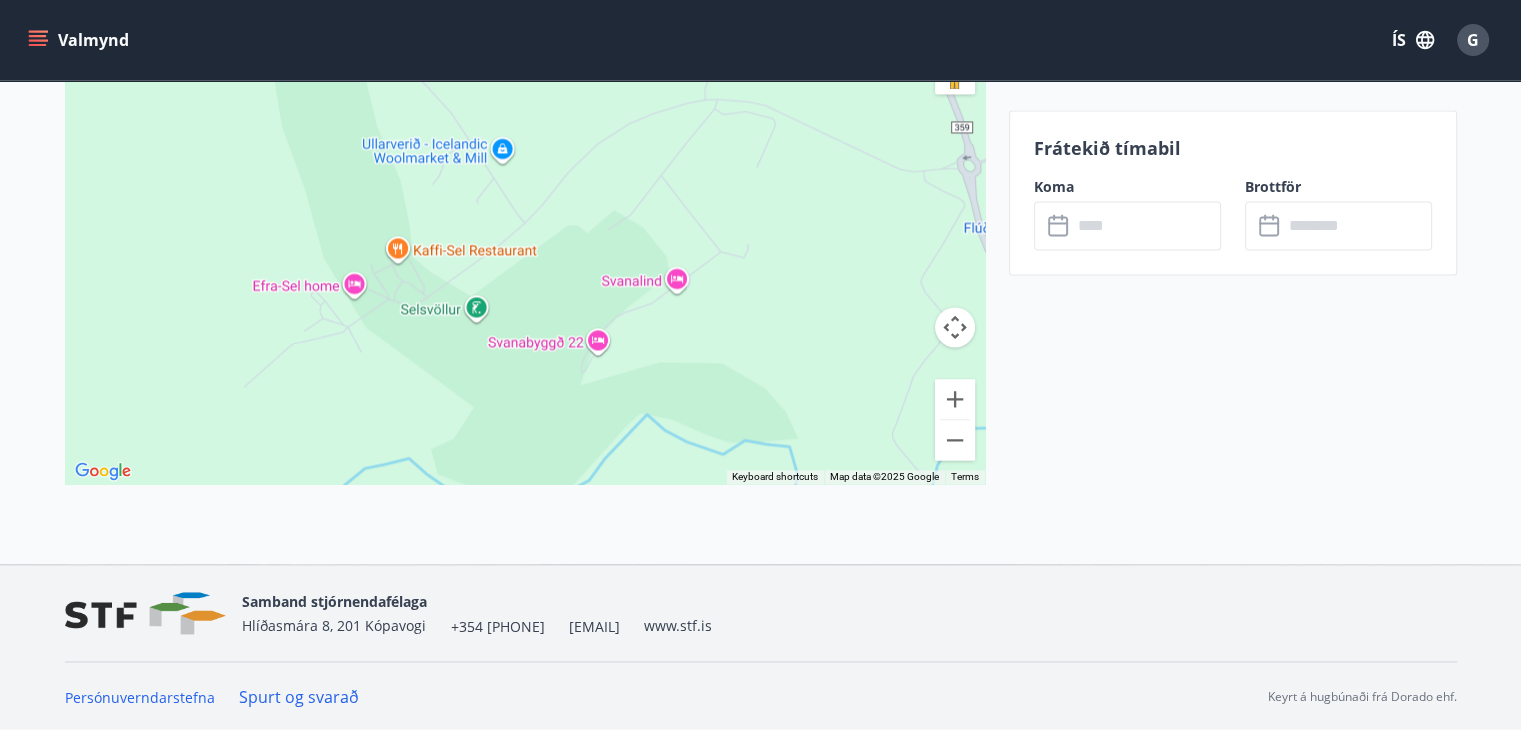 drag, startPoint x: 648, startPoint y: 363, endPoint x: 546, endPoint y: 194, distance: 197.39554 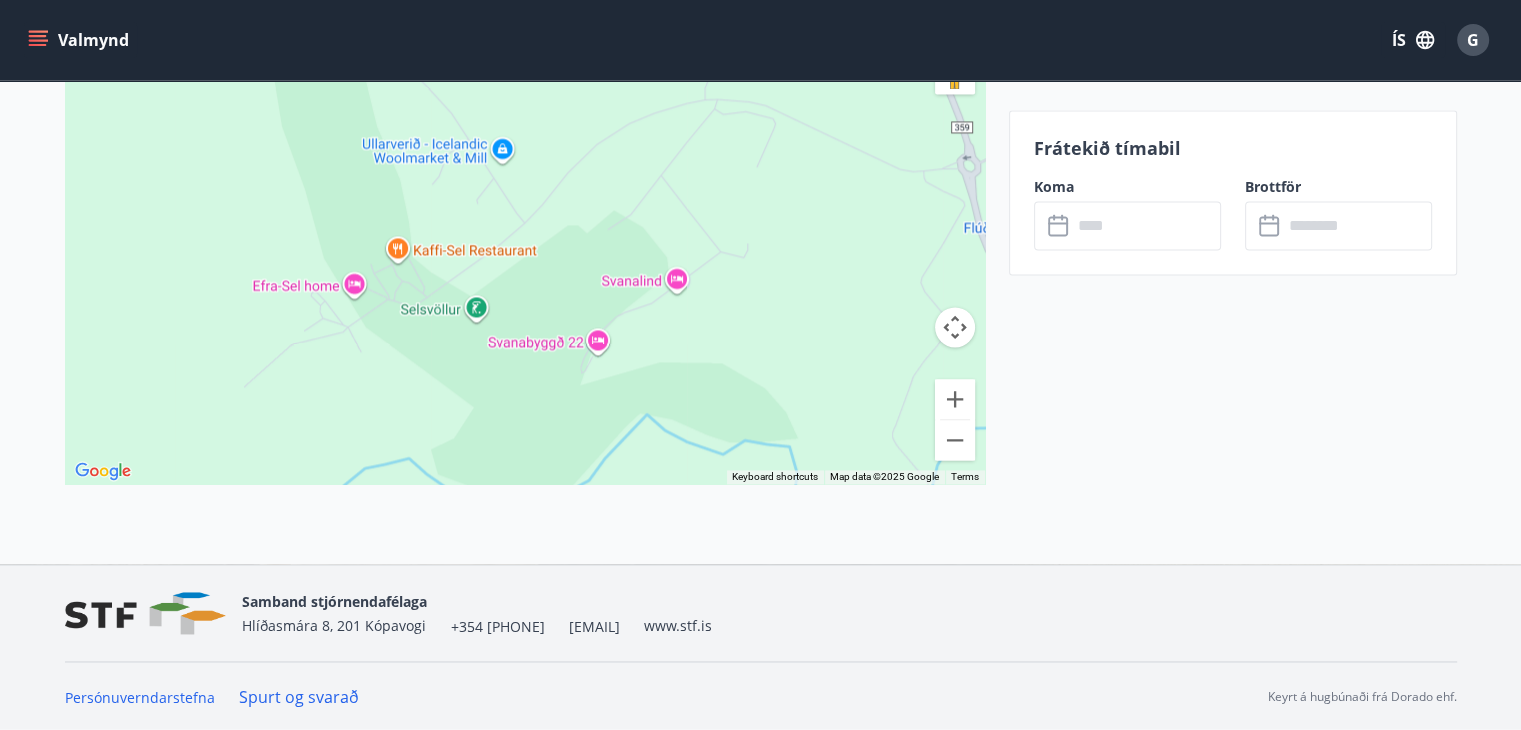 click at bounding box center [525, 234] 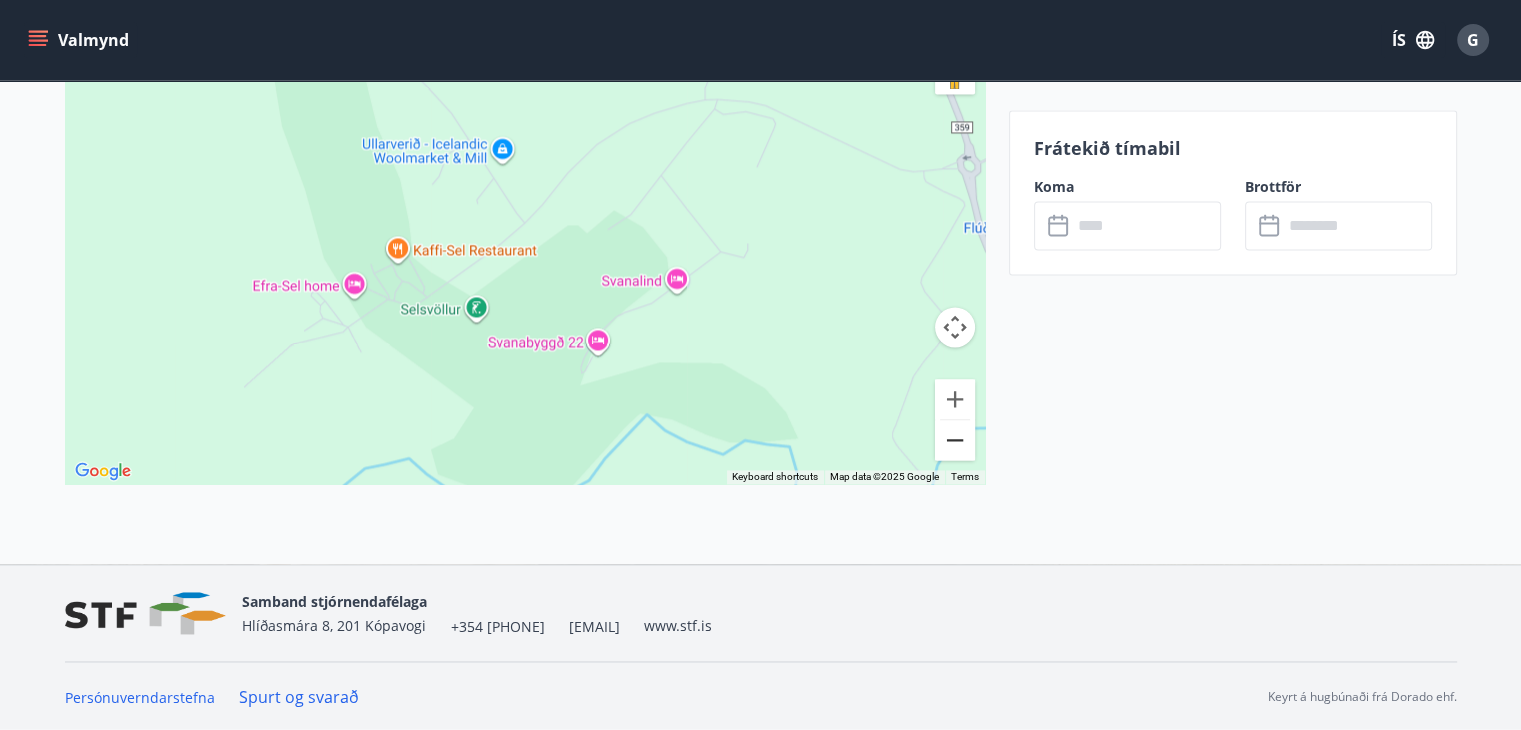click at bounding box center [955, 440] 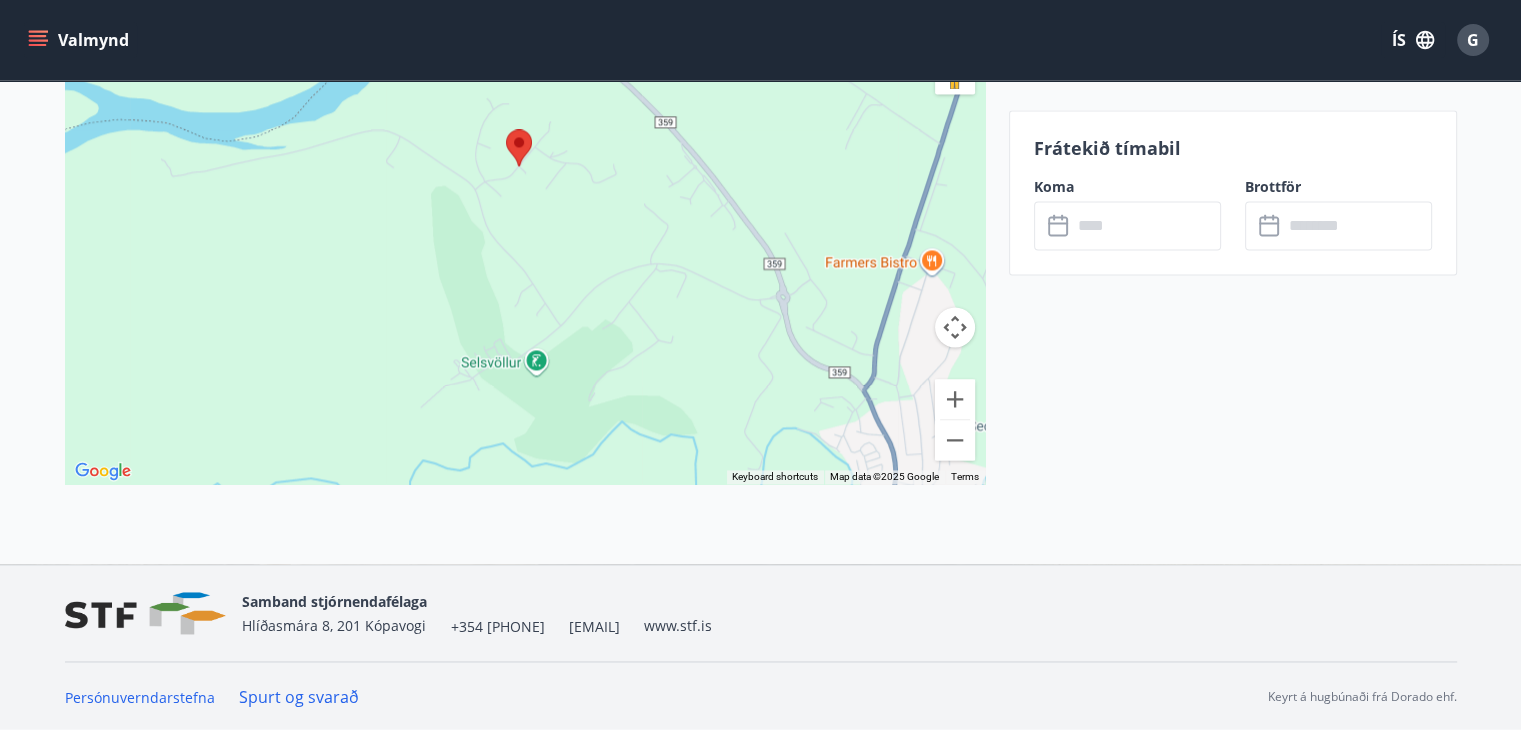 drag, startPoint x: 704, startPoint y: 370, endPoint x: 740, endPoint y: 469, distance: 105.3423 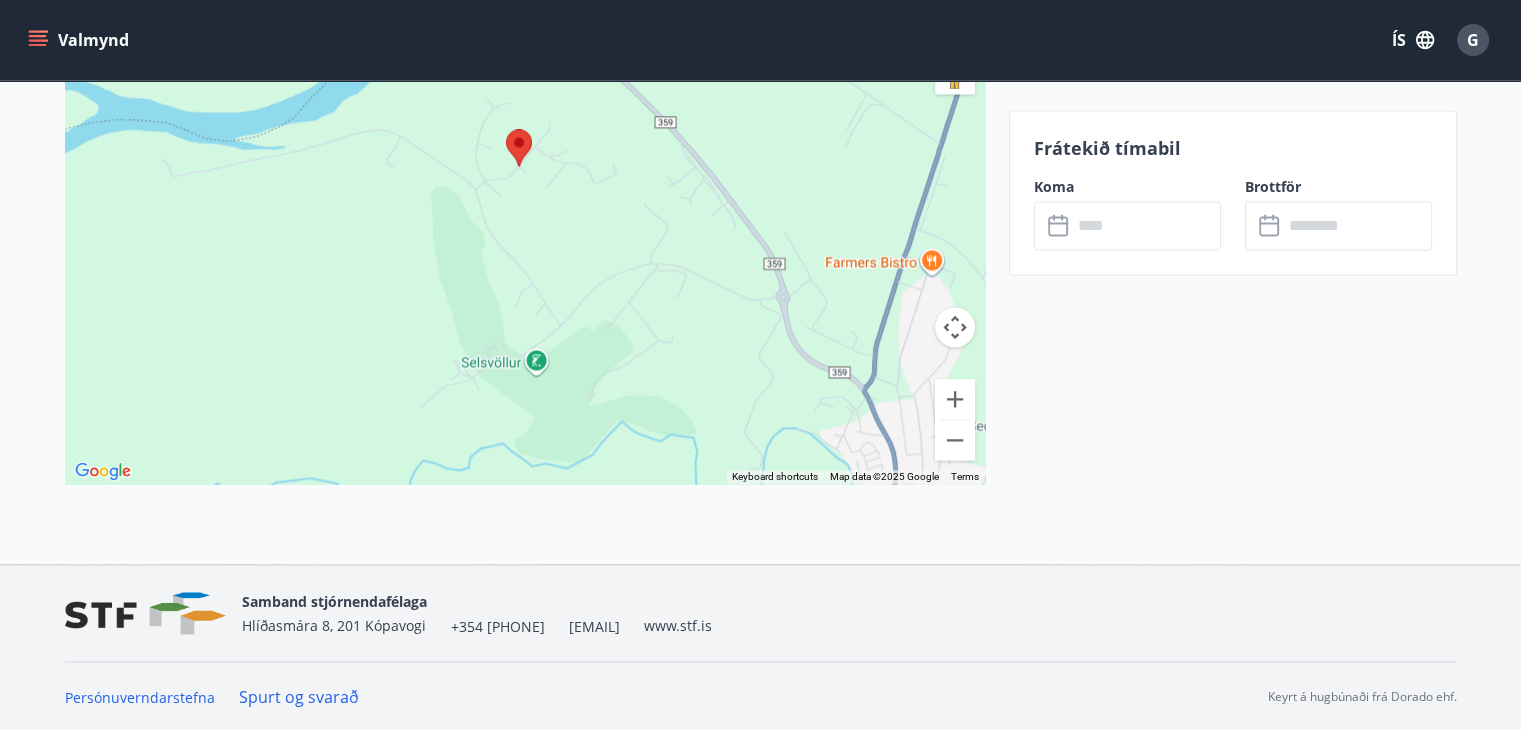 click on "Use ctrl + scroll to zoom the map Map Terrain Satellite Labels Keyboard shortcuts Map Data Map data ©[YEAR] Google Map data ©[YEAR] Google 200 m  Click to toggle between metric and imperial units Terms Report a map error" at bounding box center (525, 234) 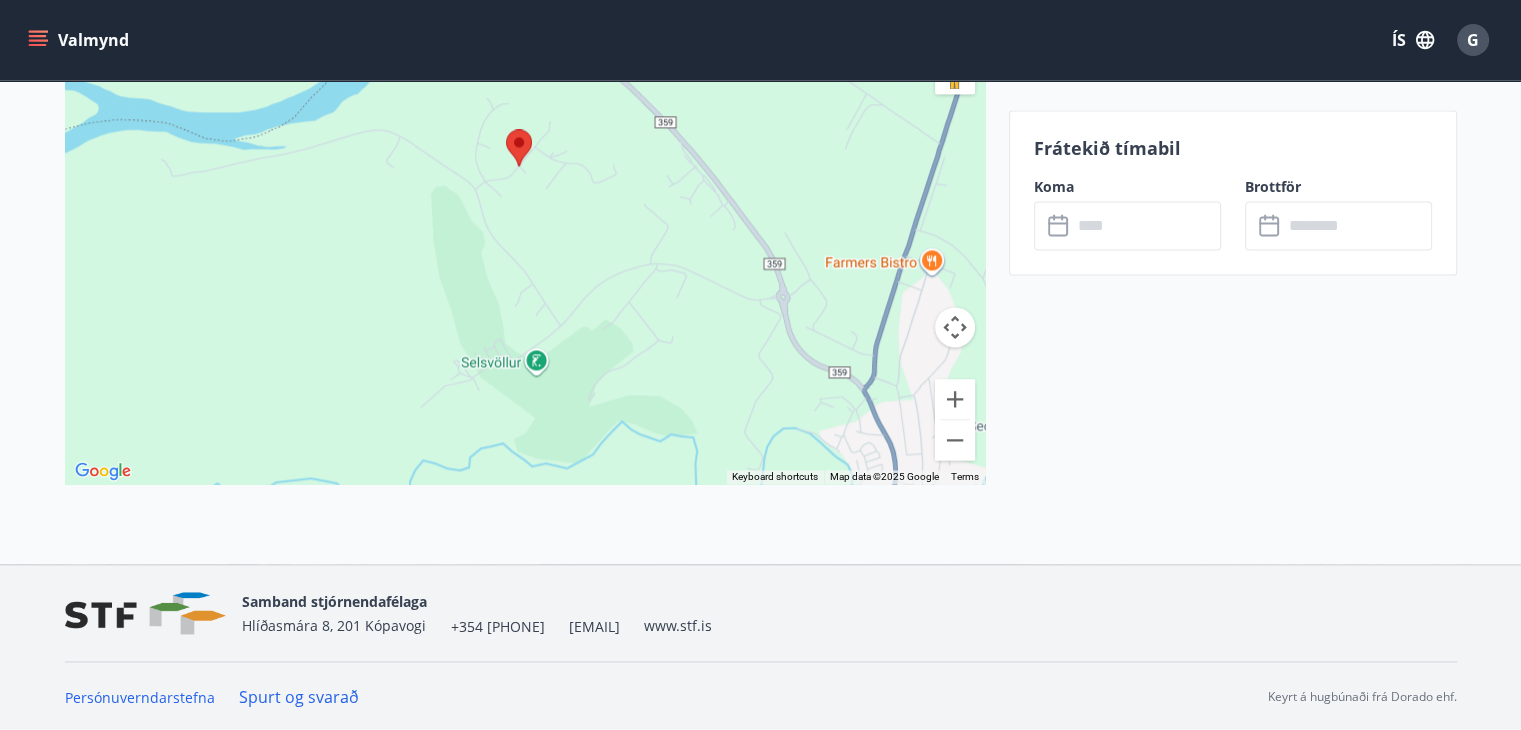 drag, startPoint x: 735, startPoint y: 557, endPoint x: 834, endPoint y: 556, distance: 99.00505 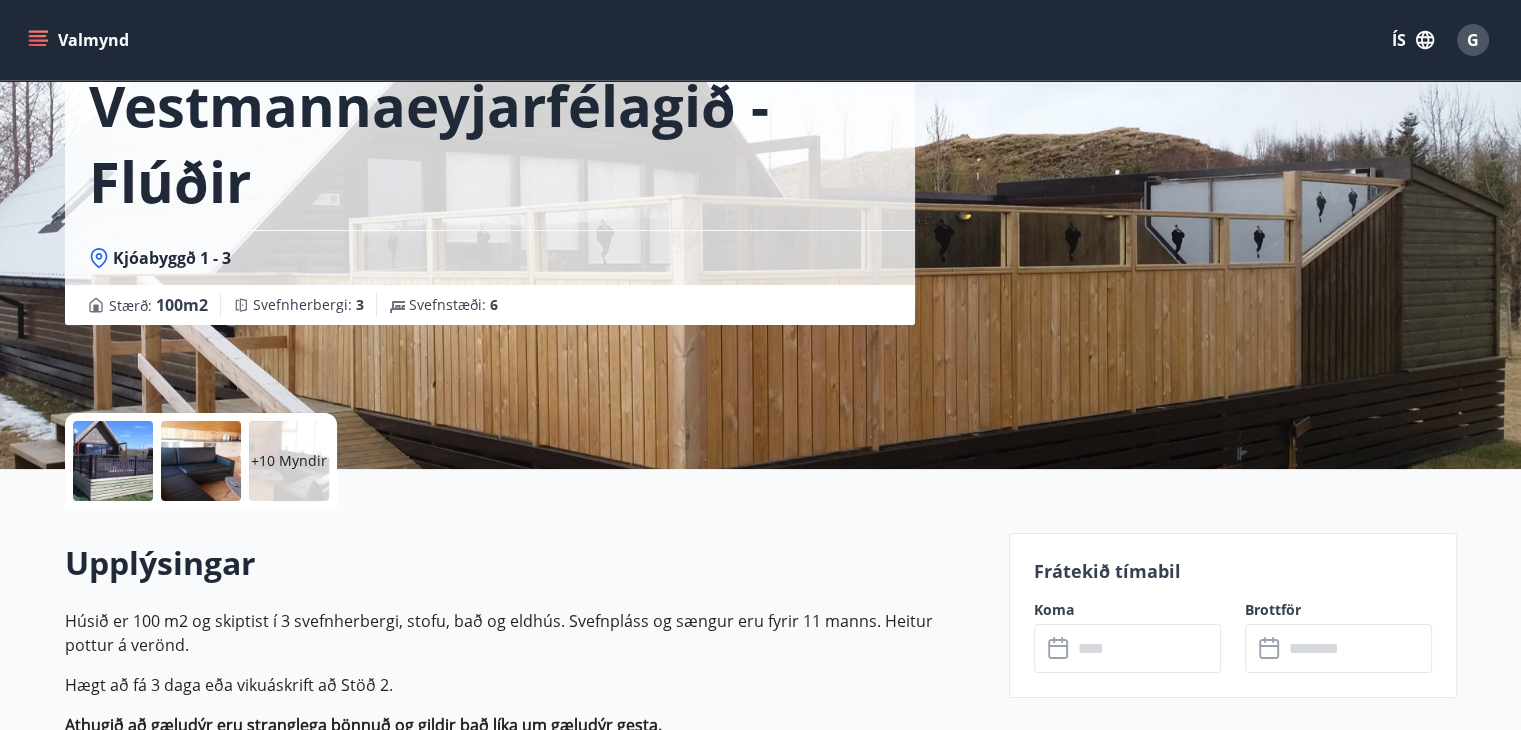 scroll, scrollTop: 0, scrollLeft: 0, axis: both 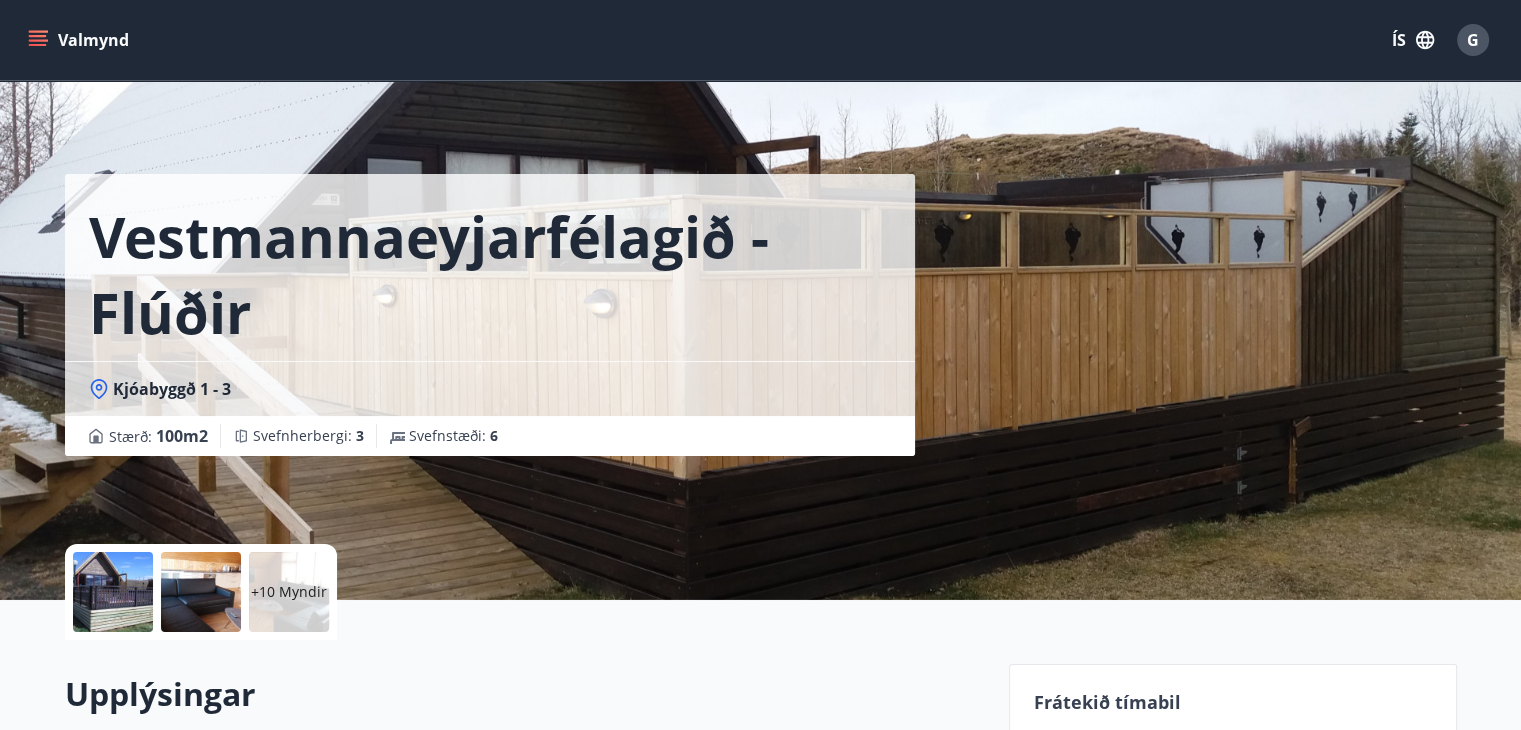 click 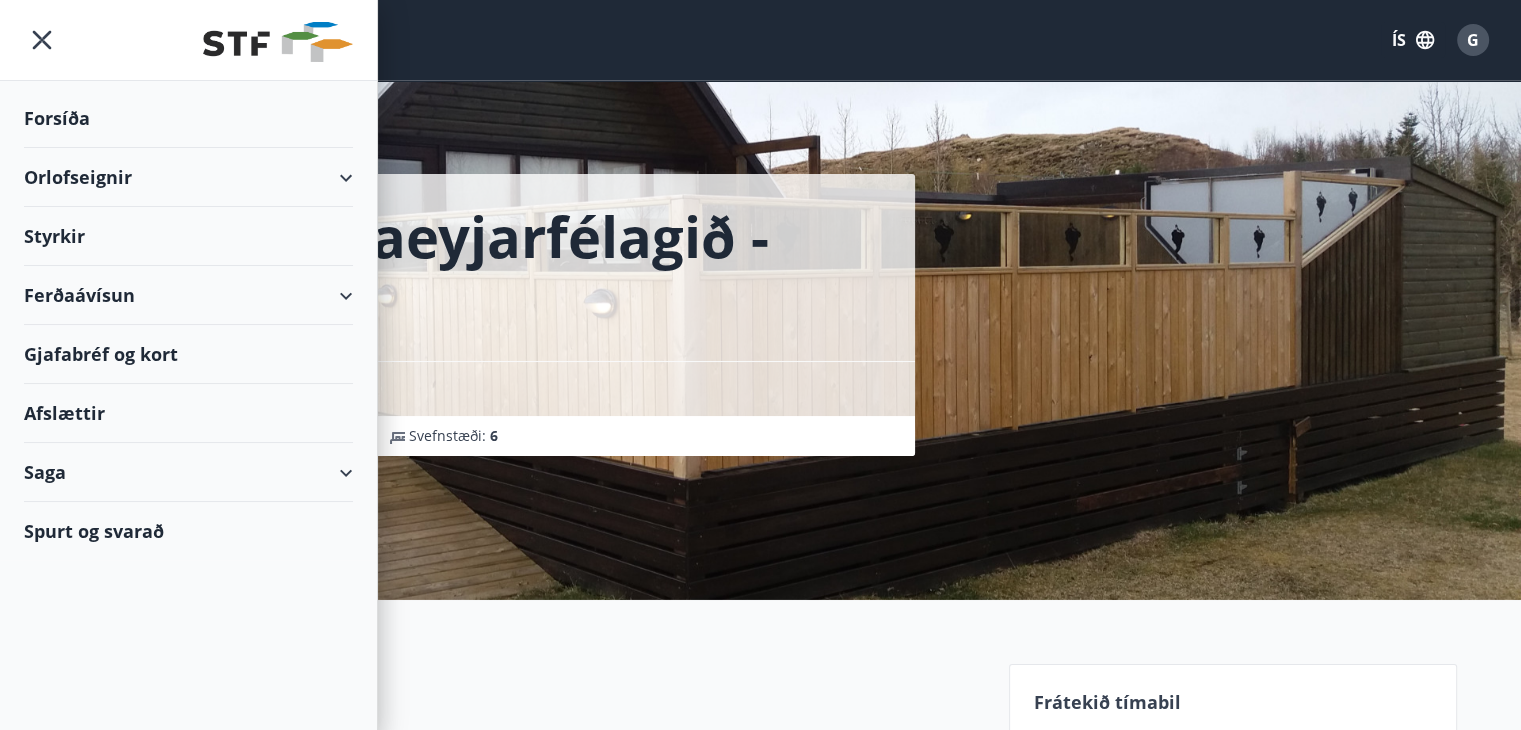 click on "Saga" at bounding box center (188, 472) 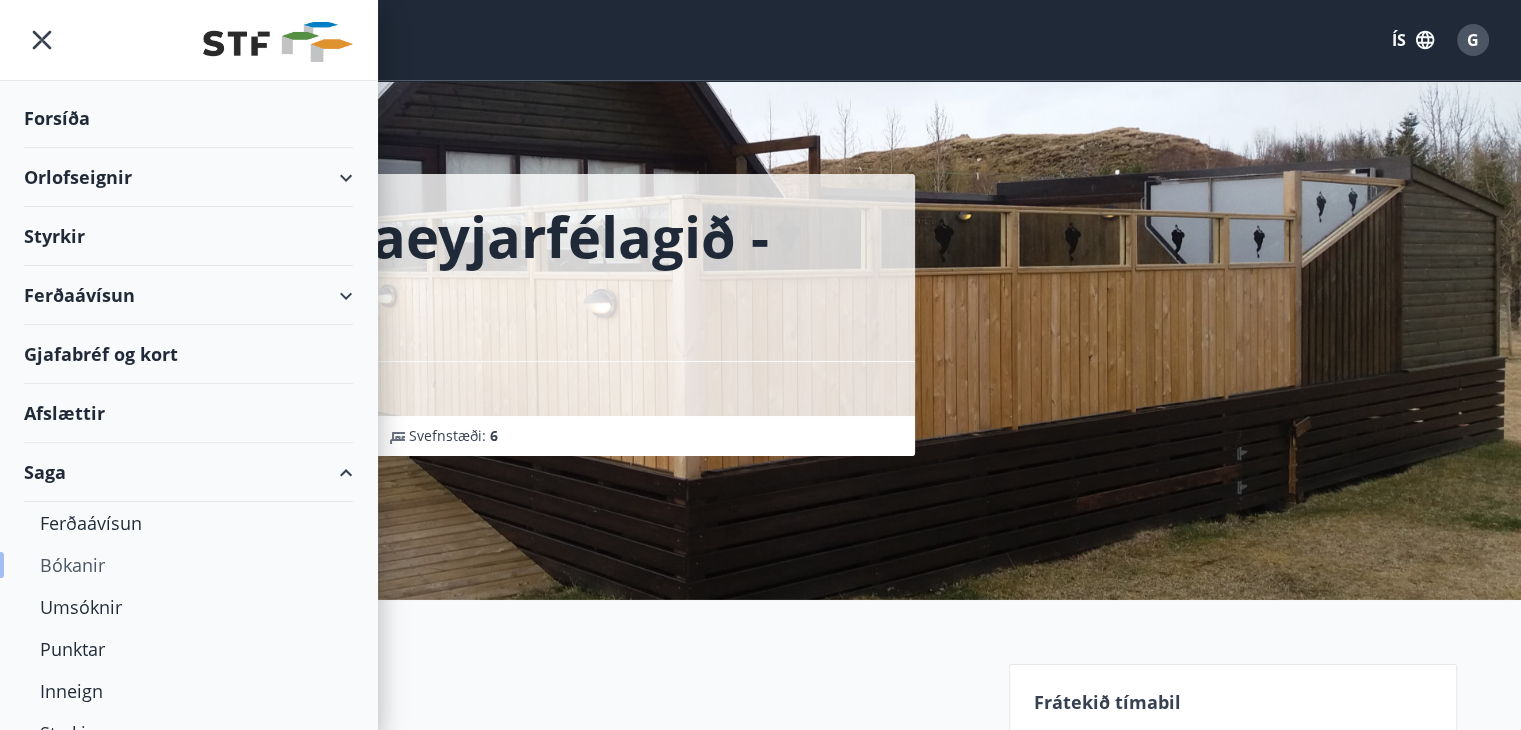 click on "Bókanir" at bounding box center (188, 565) 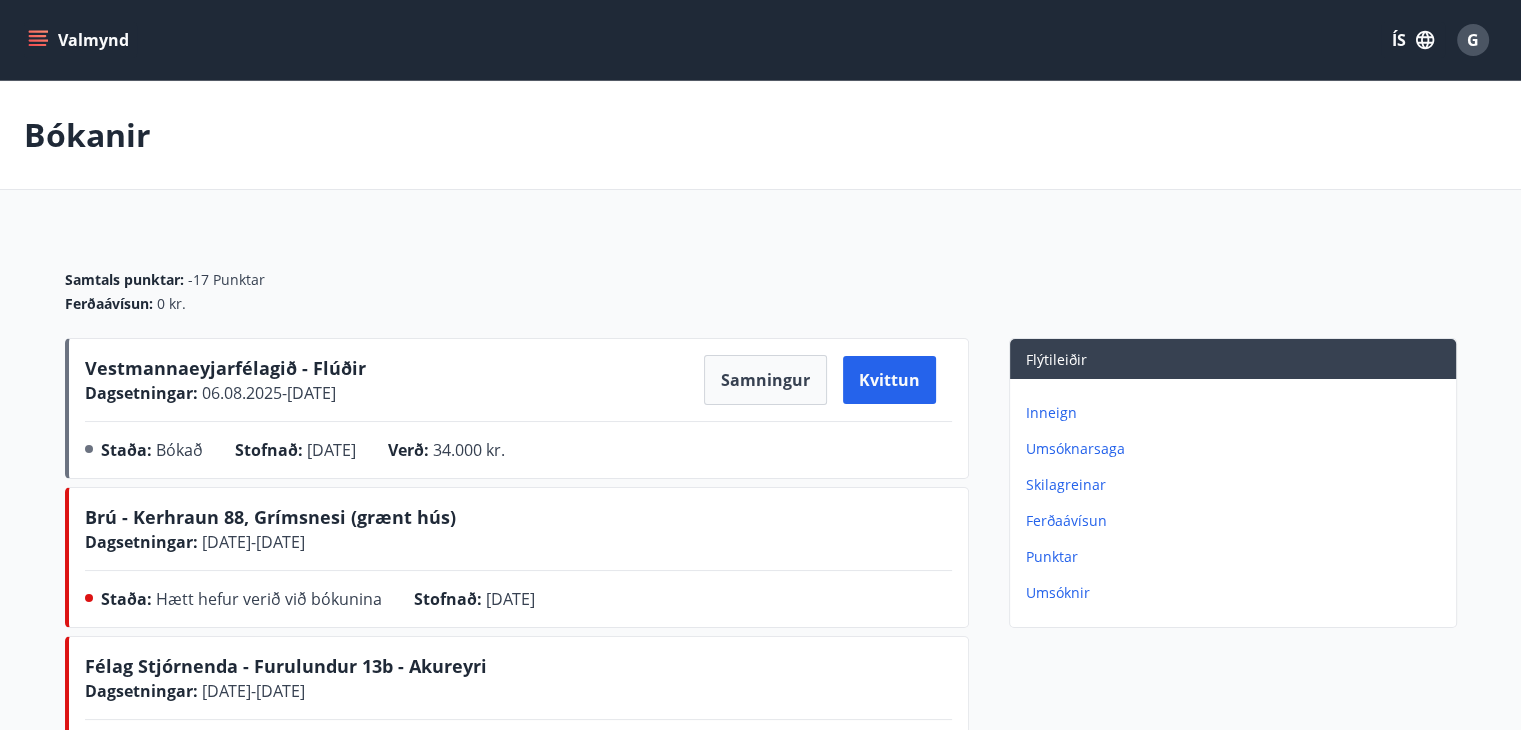 click on "Bókanir Samtals punktar : -17   Punktar Ferðaávísun : 0 kr. Vestmannaeyjarfélagið - Flúðir Dagsetningar : [DATE]  -  [DATE] Samningur Kvittun Staða : Bókað Stofnað : [DATE] Verð : 34.000 kr. Brú - Kerhraun 88, [CITY] ([ADDRESS]) Dagsetningar : [DATE]  -  [DATE] Staða : Hætt hefur verið við bókunina Stofnað : [DATE] Félag Stjórnenda - Furulundur 13b - [CITY] Dagsetningar : [DATE]  -  [DATE] Staða : Hætt hefur verið við bókunina Stofnað : [DATE] STA - [CITY] Hulduholt 12 Dagsetningar : [DATE]  -  [DATE] Staða : Hætt hefur verið við bókunina Stofnað : [DATE] Brú - Kerhraun 86, [CITY] ([ADDRESS]) Dagsetningar : [DATE]  -  [DATE] Staða : Hætt hefur verið við bókunina Stofnað : [DATE] Brú - Einisfold 1, [CITY] Dagsetningar : [DATE]  -  [DATE] Staða : Hætt hefur verið við bókunina Stofnað : [DATE] Brú - Kerhraun 86, [CITY] ([ADDRESS]) Dagsetningar : [DATE]  -  [DATE] :" at bounding box center (760, 1168) 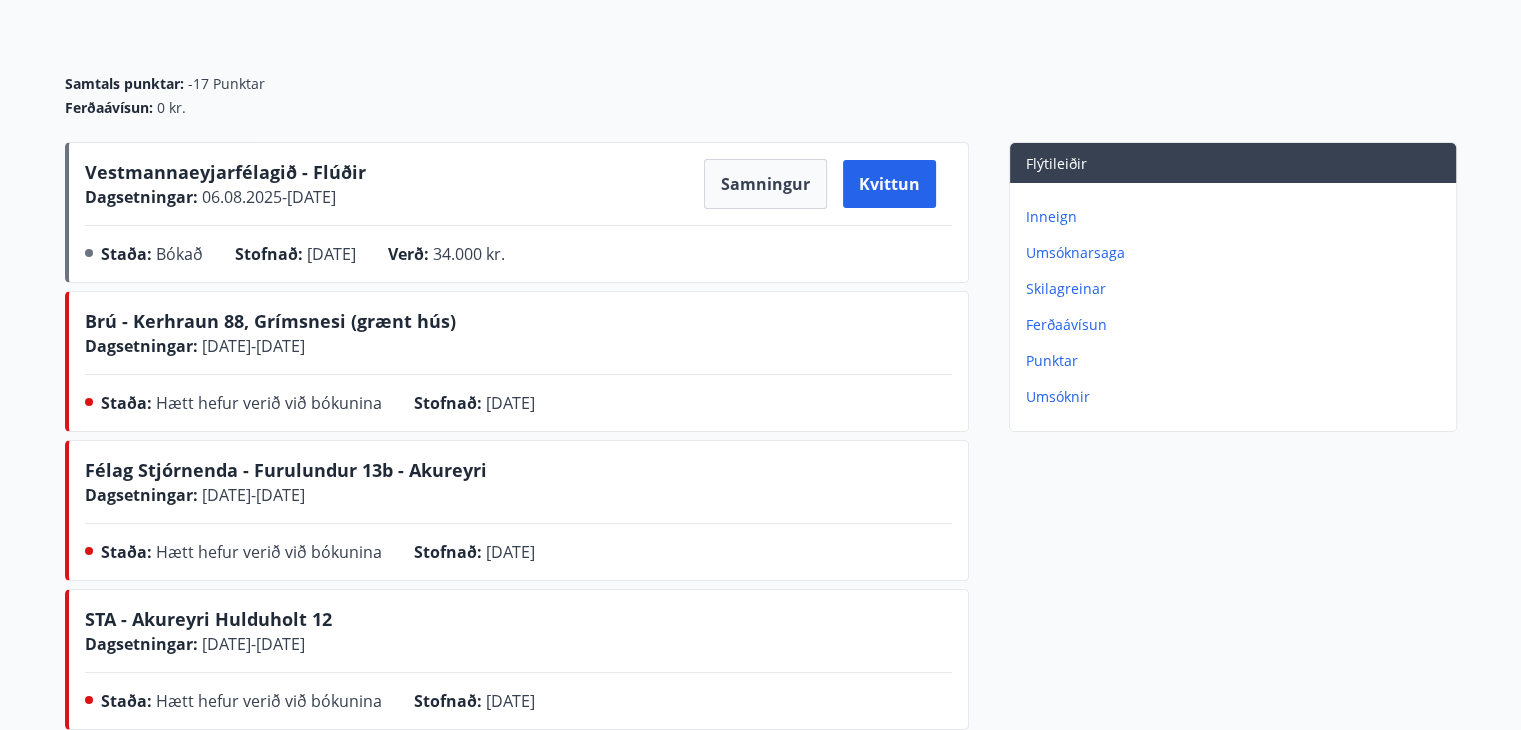 scroll, scrollTop: 196, scrollLeft: 0, axis: vertical 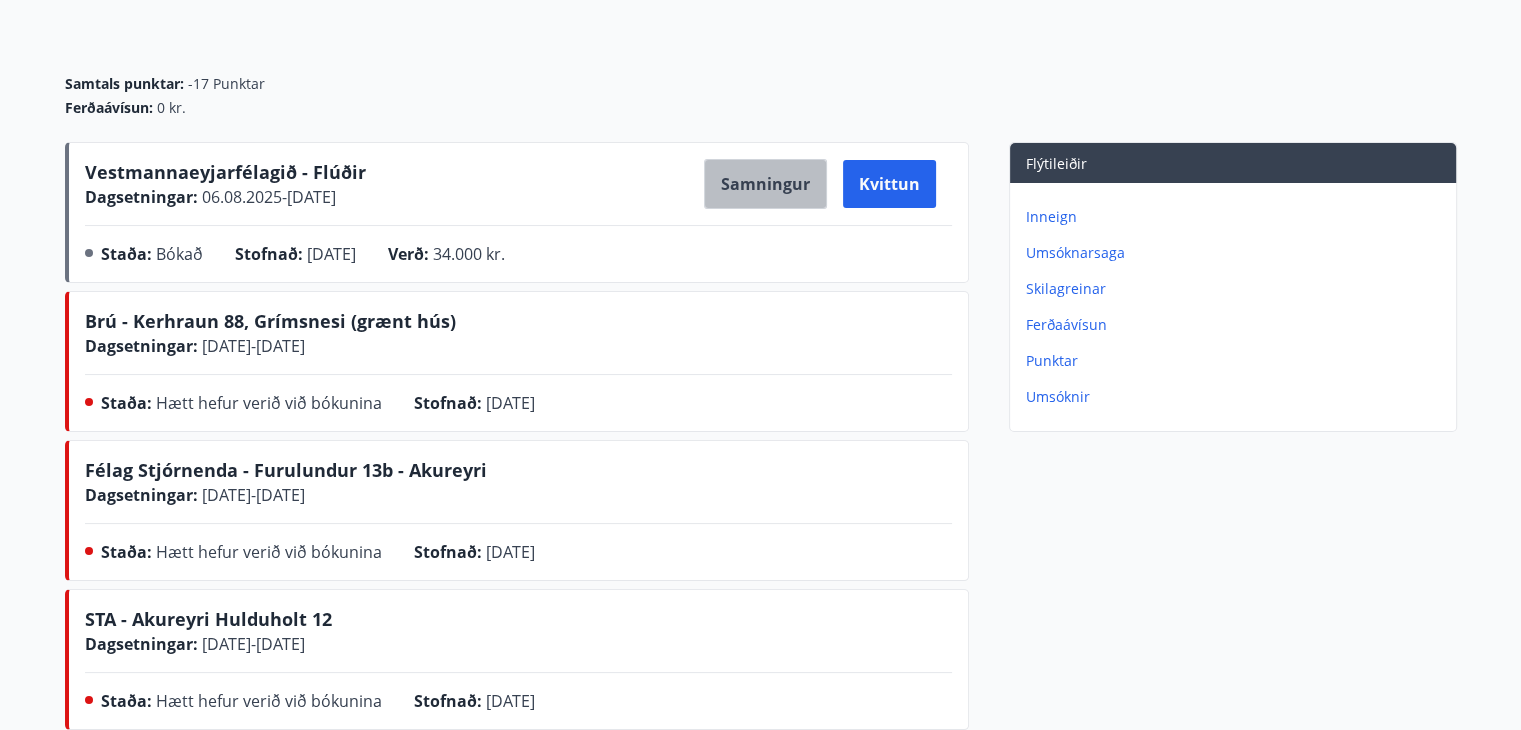 click on "Samningur" at bounding box center [765, 184] 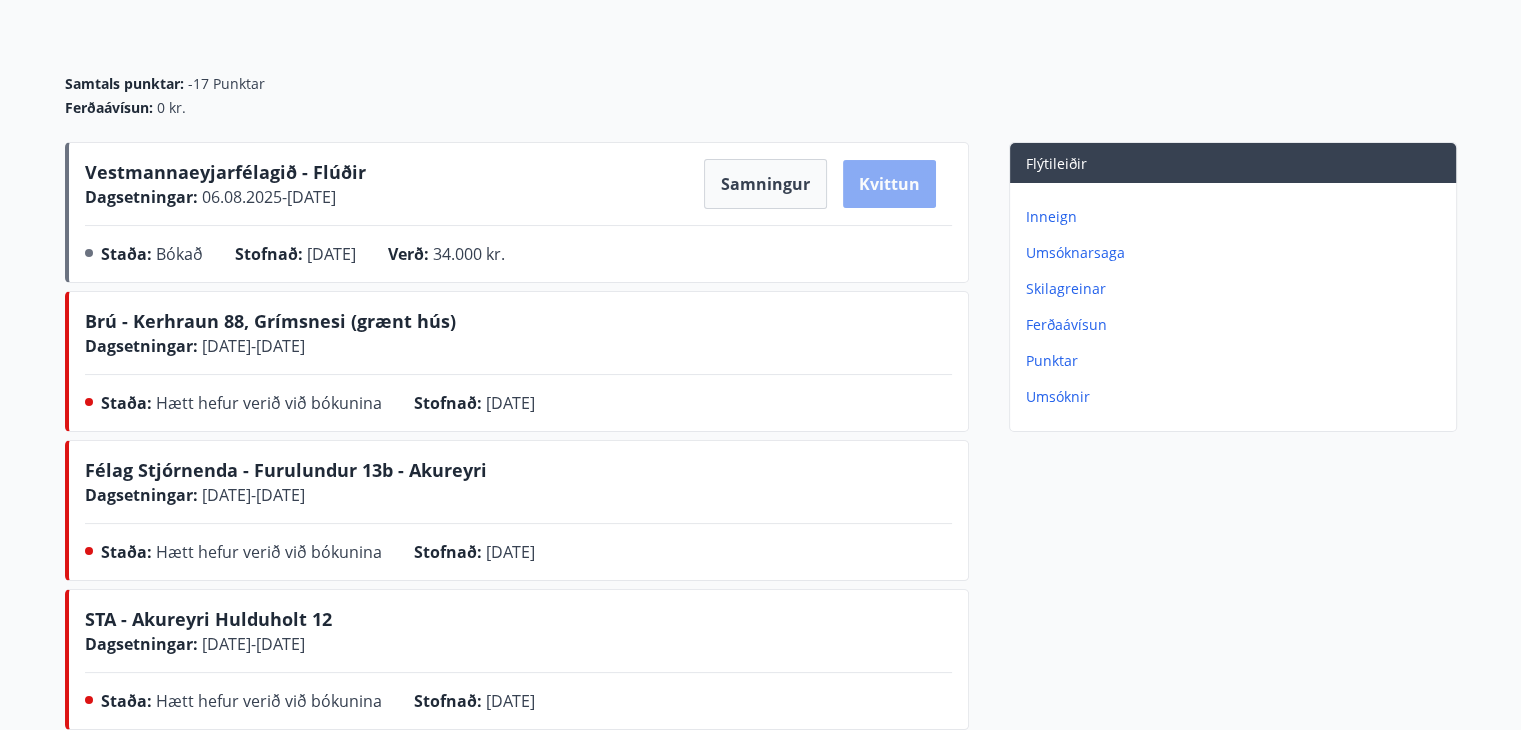 click on "Kvittun" at bounding box center (889, 184) 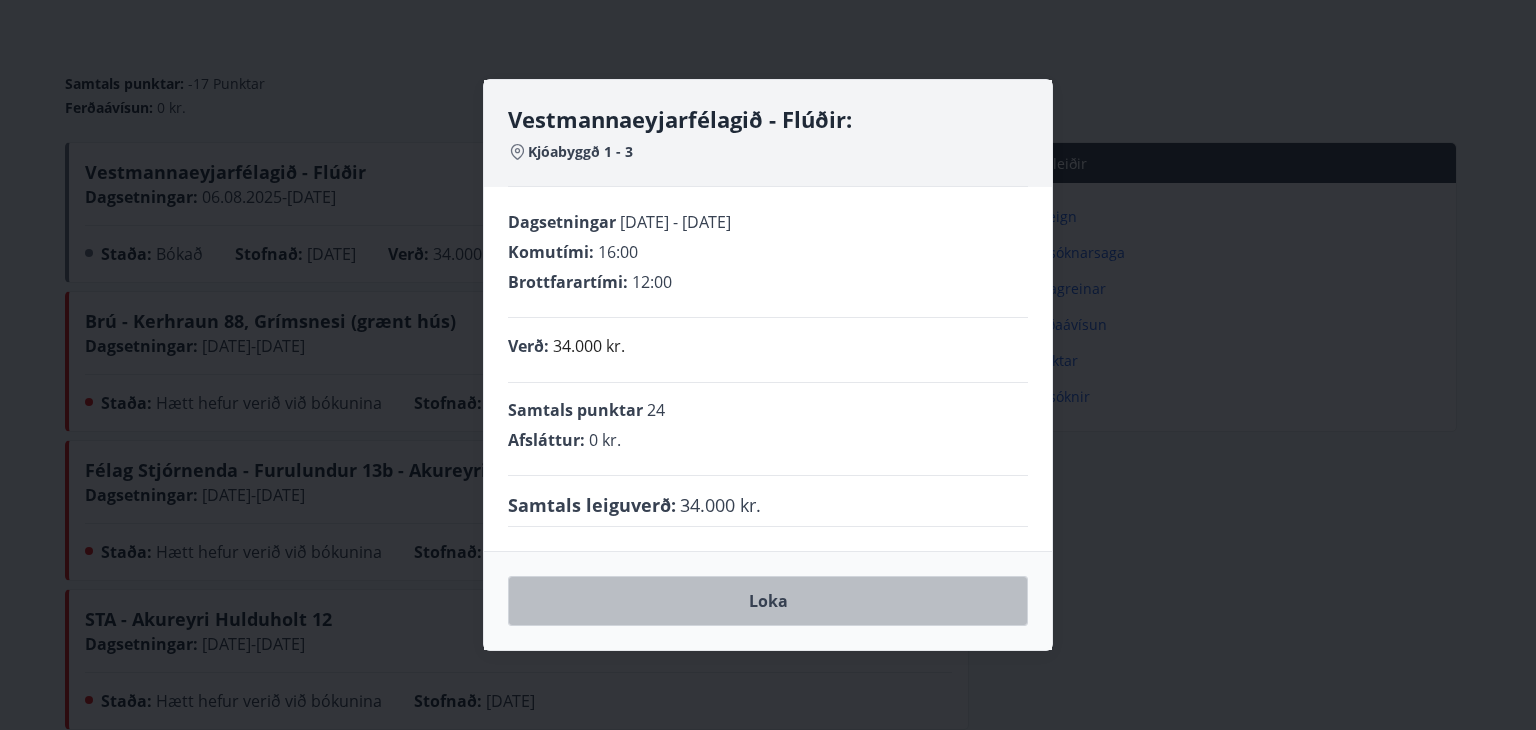 click on "Loka" at bounding box center [768, 601] 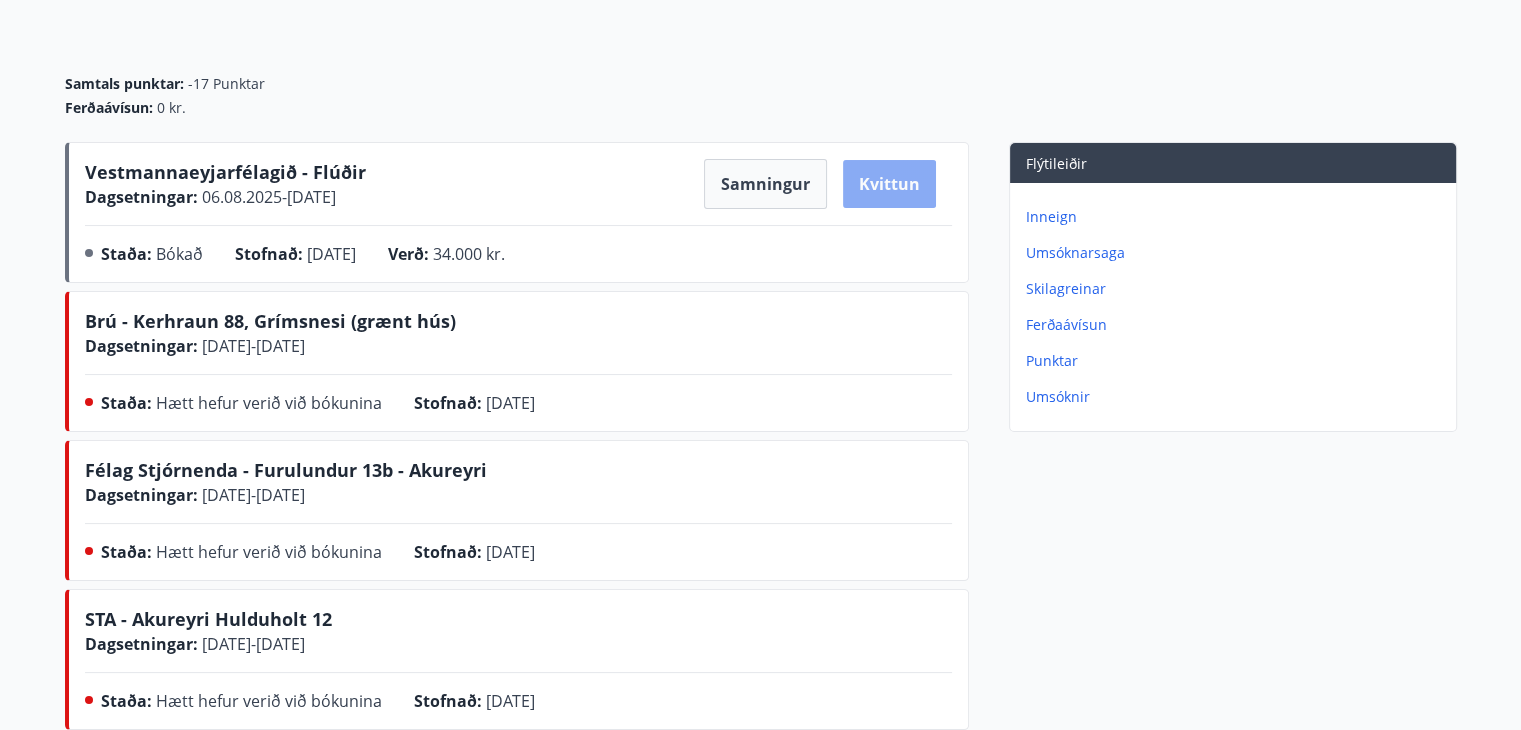 click on "Kvittun" at bounding box center [889, 184] 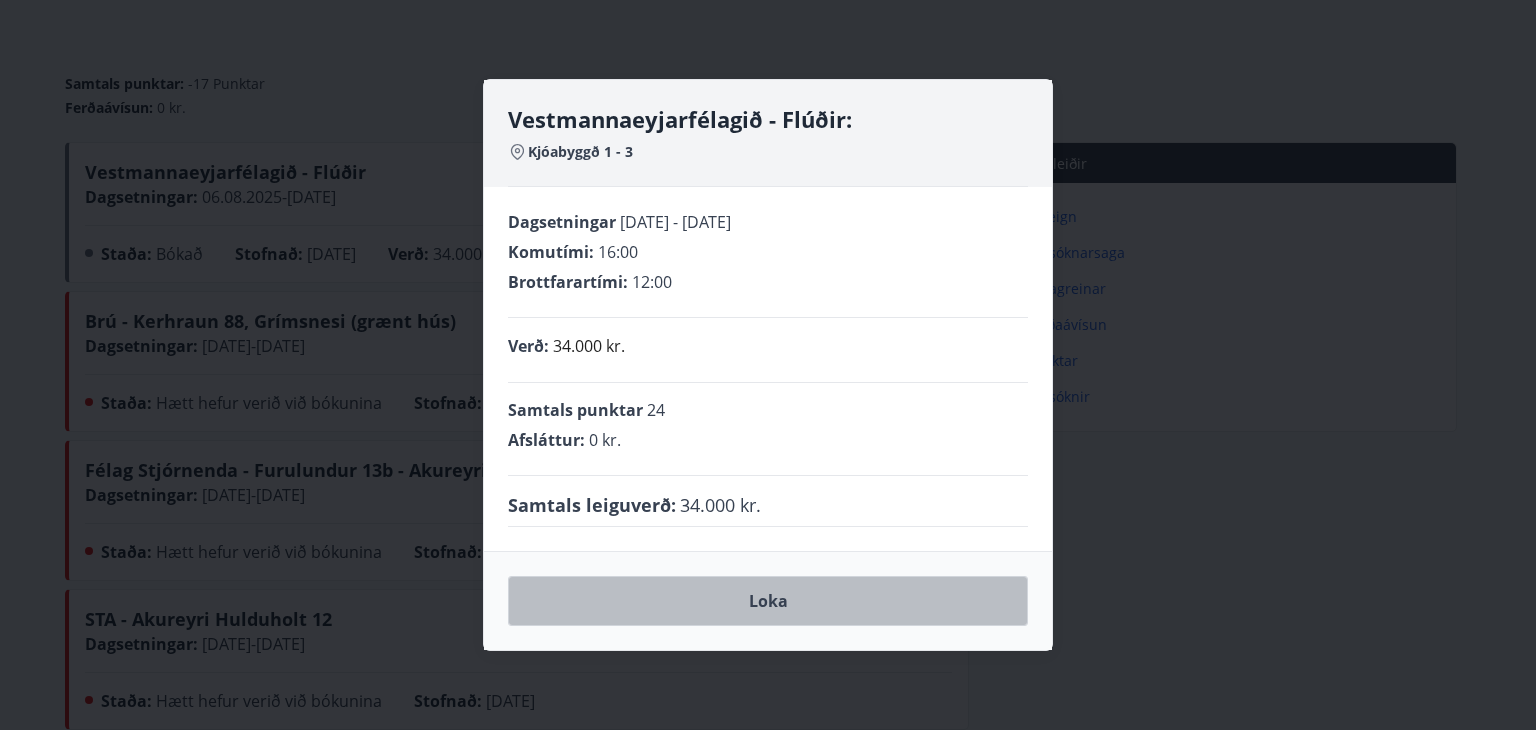 click on "Loka" at bounding box center (768, 601) 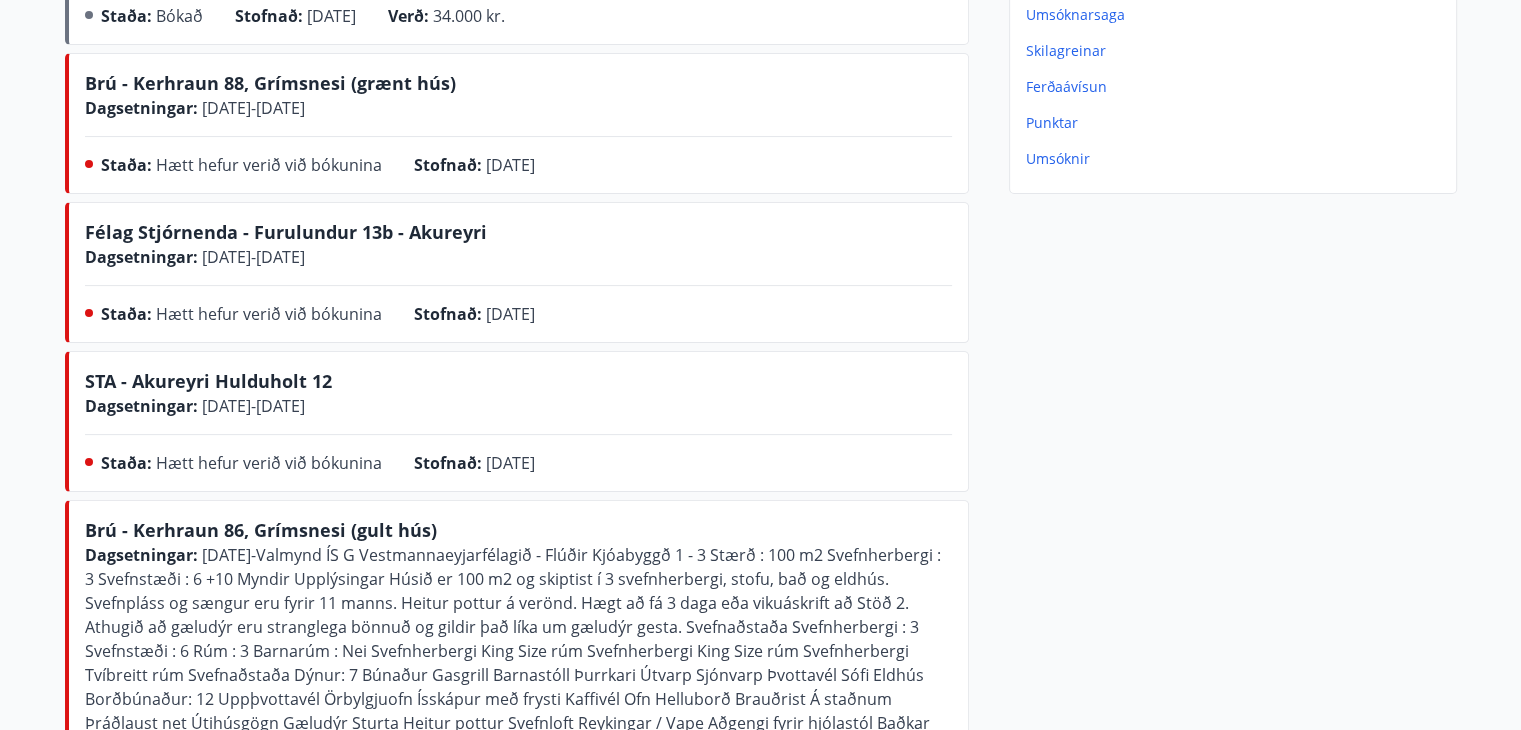 scroll, scrollTop: 0, scrollLeft: 0, axis: both 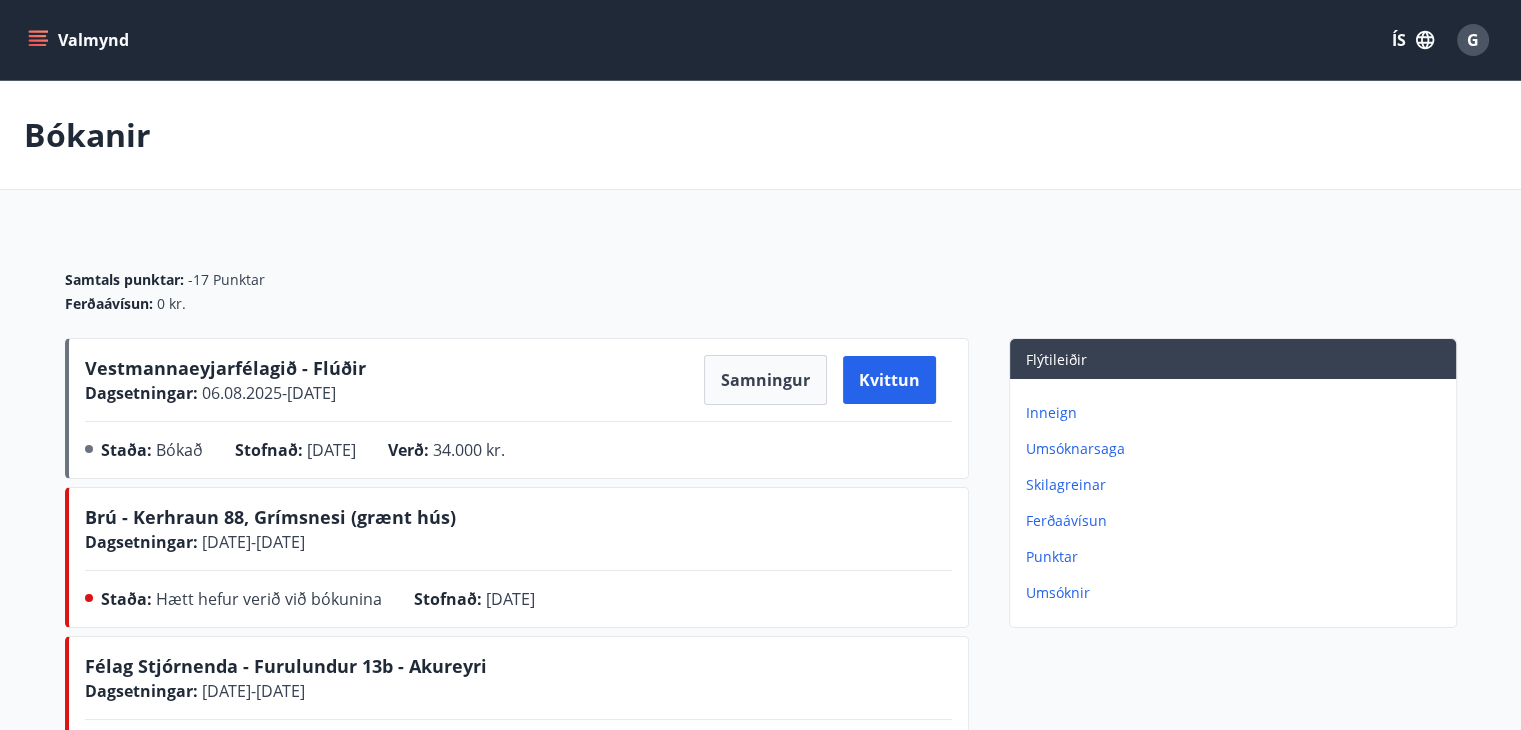 click 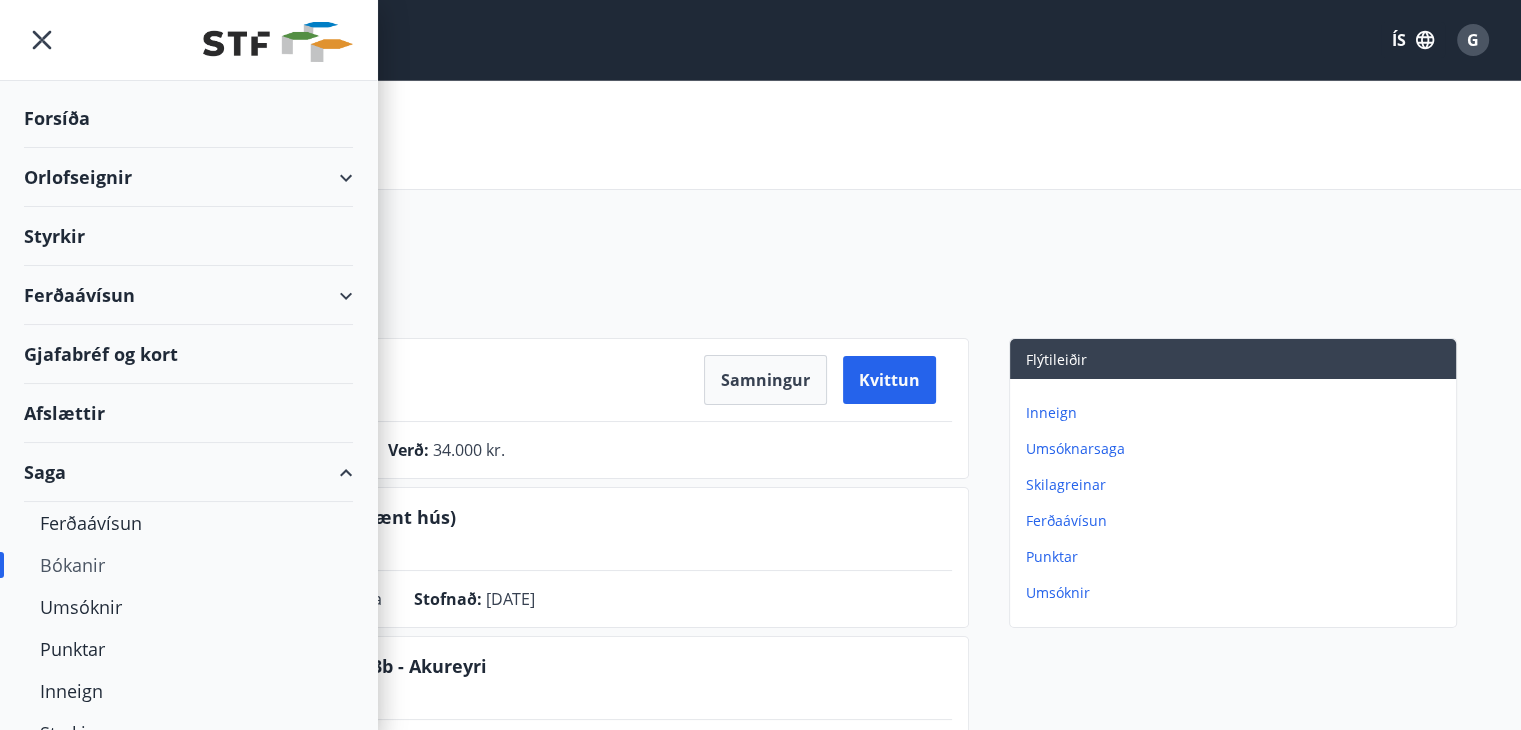 scroll, scrollTop: 123, scrollLeft: 0, axis: vertical 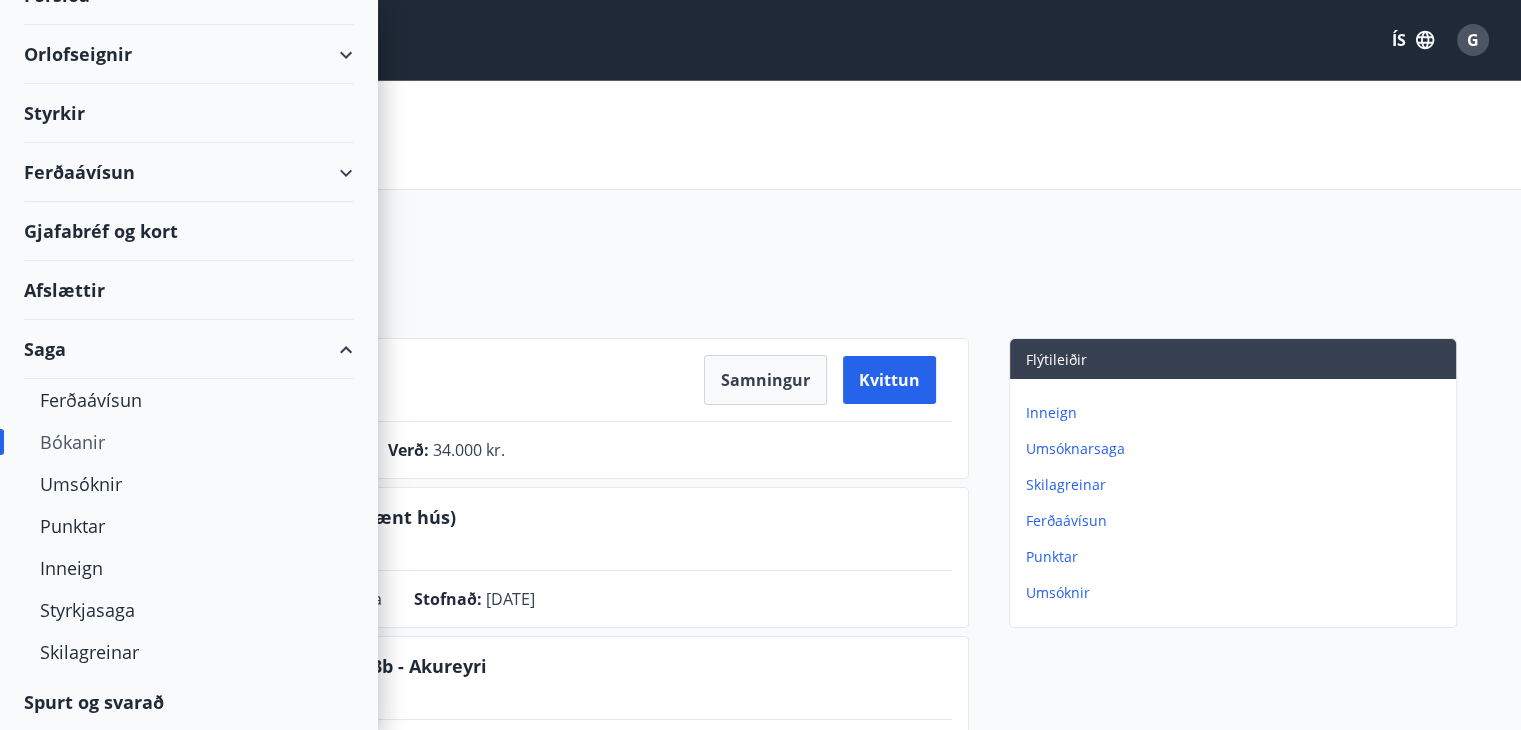 click on "Spurt og svarað" at bounding box center [188, 702] 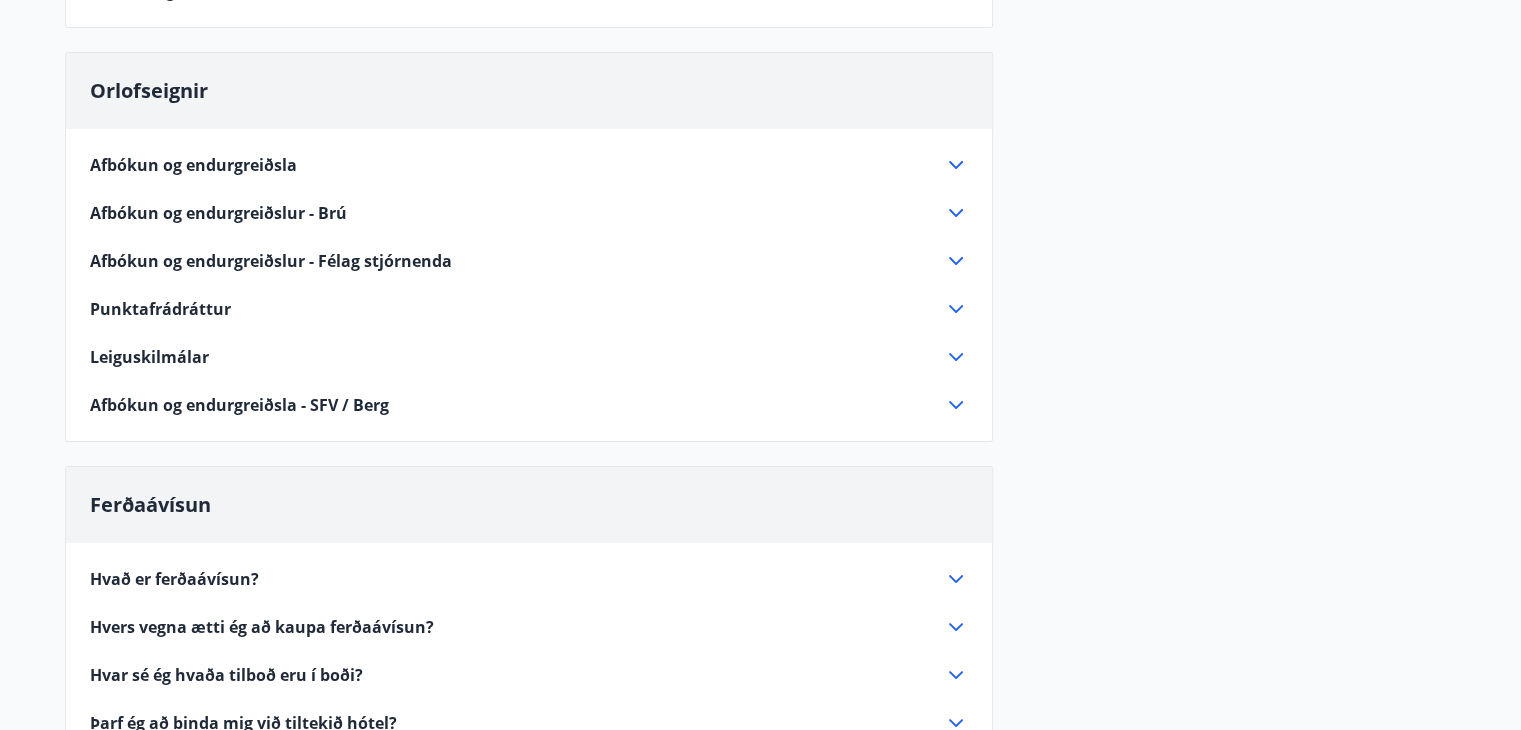 scroll, scrollTop: 0, scrollLeft: 0, axis: both 